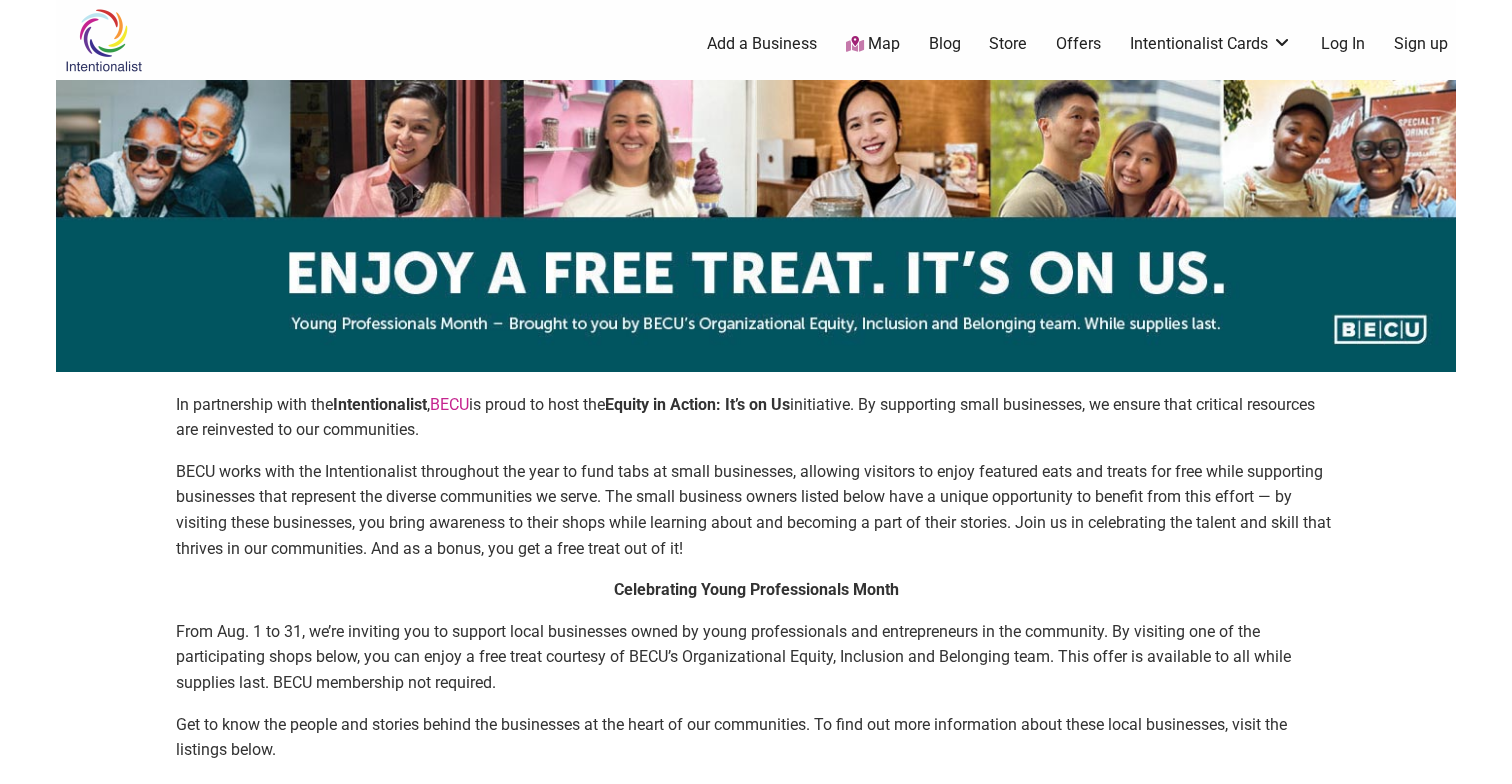 scroll, scrollTop: 0, scrollLeft: 0, axis: both 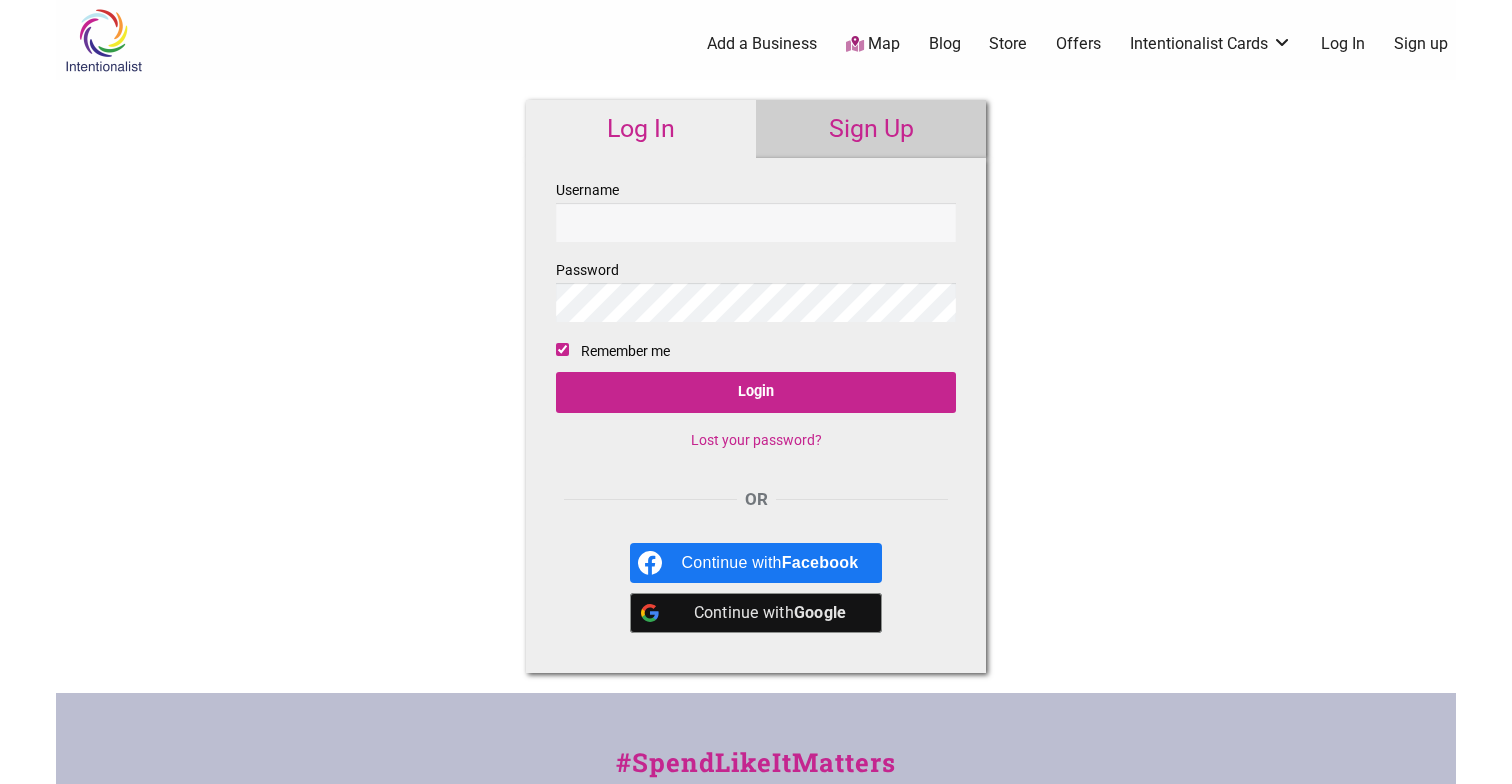 click on "Username" at bounding box center [756, 222] 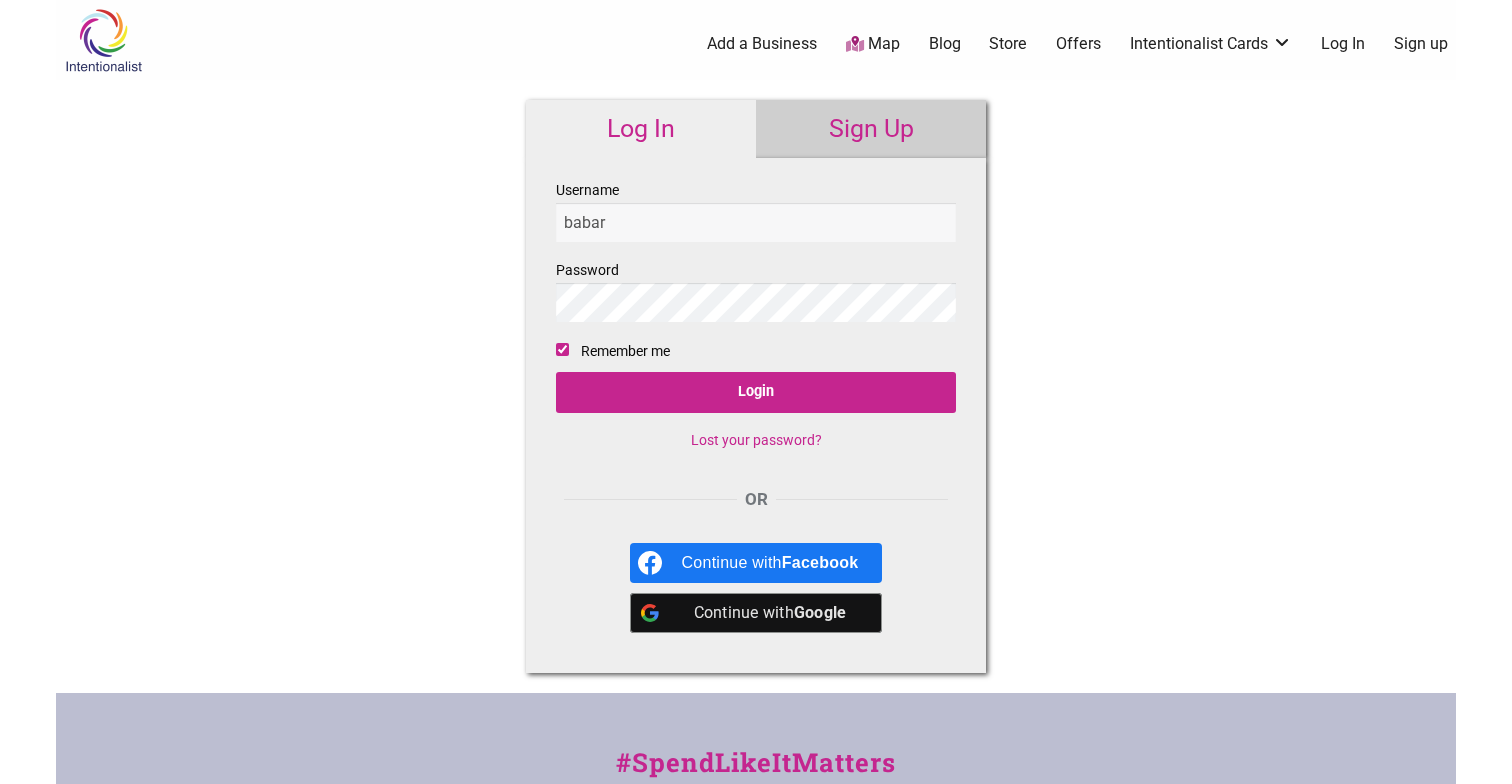 type on "babar" 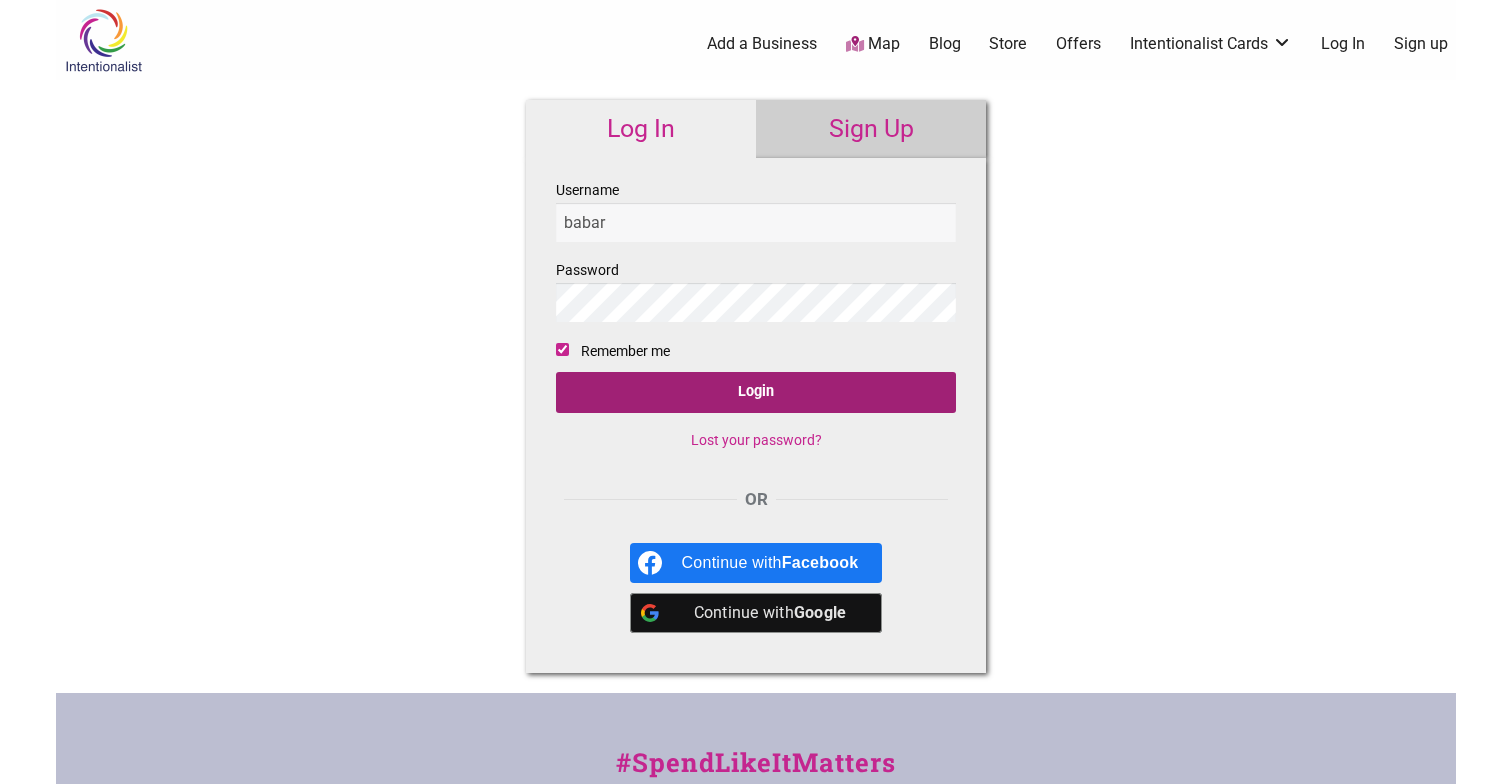 click on "Login" at bounding box center [756, 392] 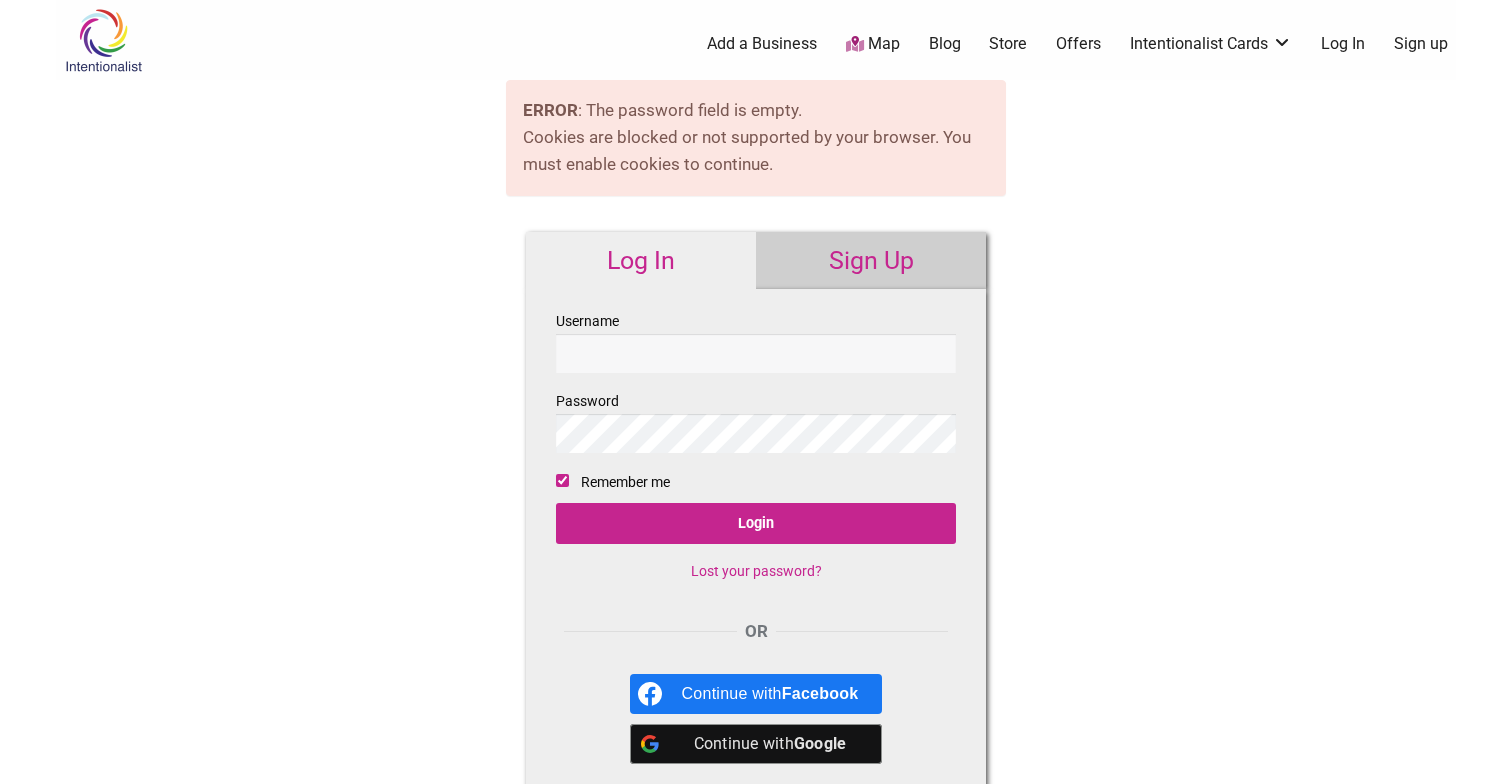 scroll, scrollTop: 0, scrollLeft: 0, axis: both 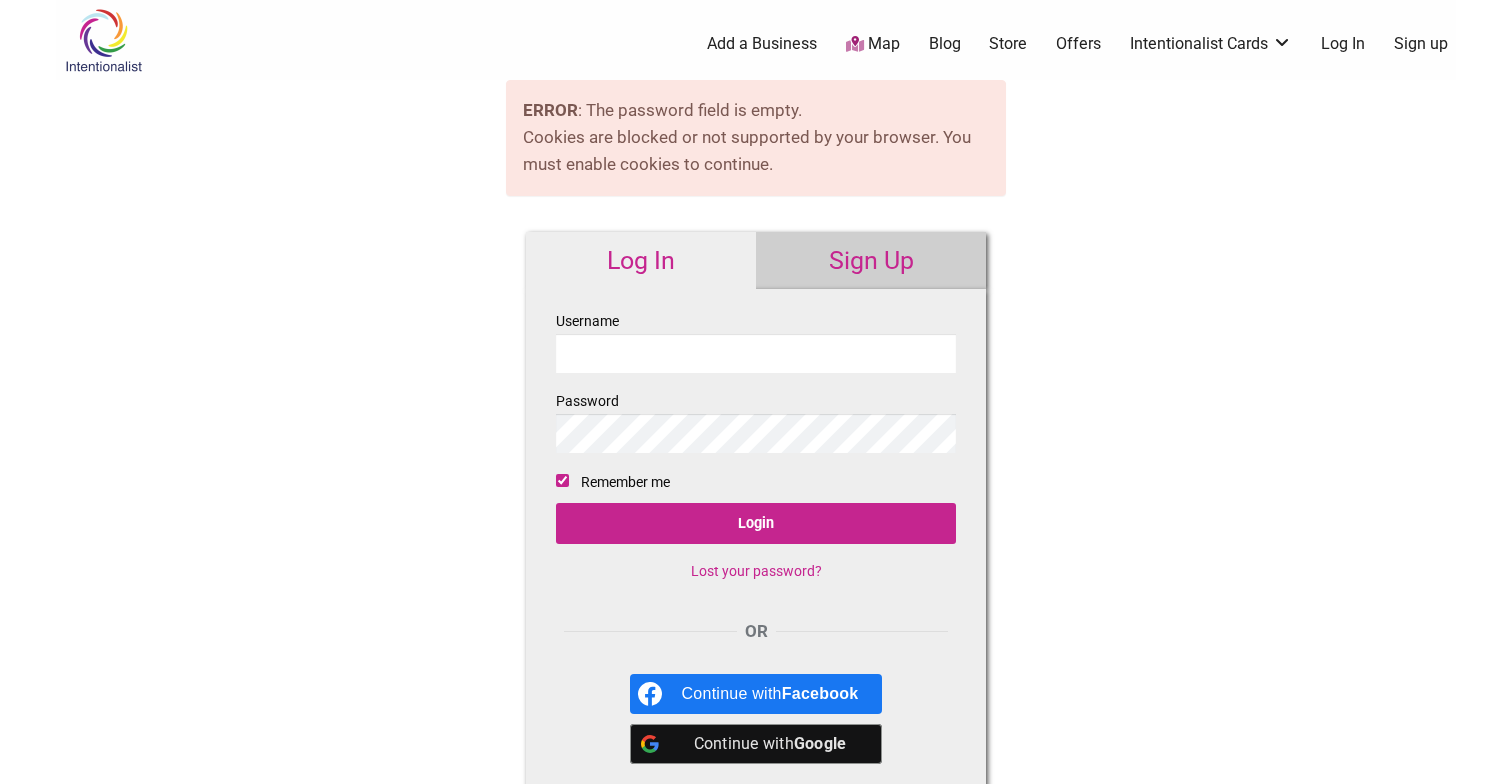 click on "Username" at bounding box center [756, 353] 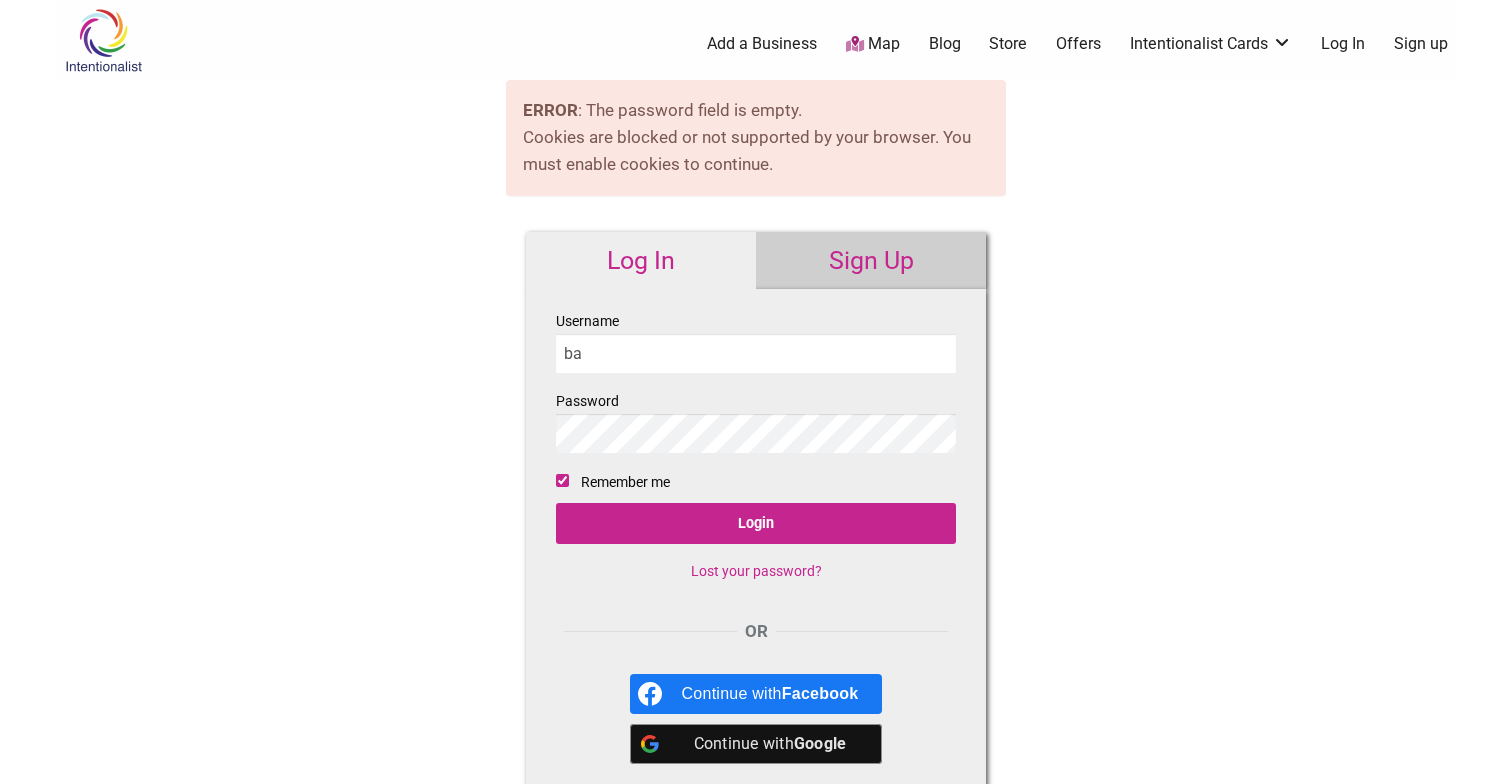 type on "[NAME]" 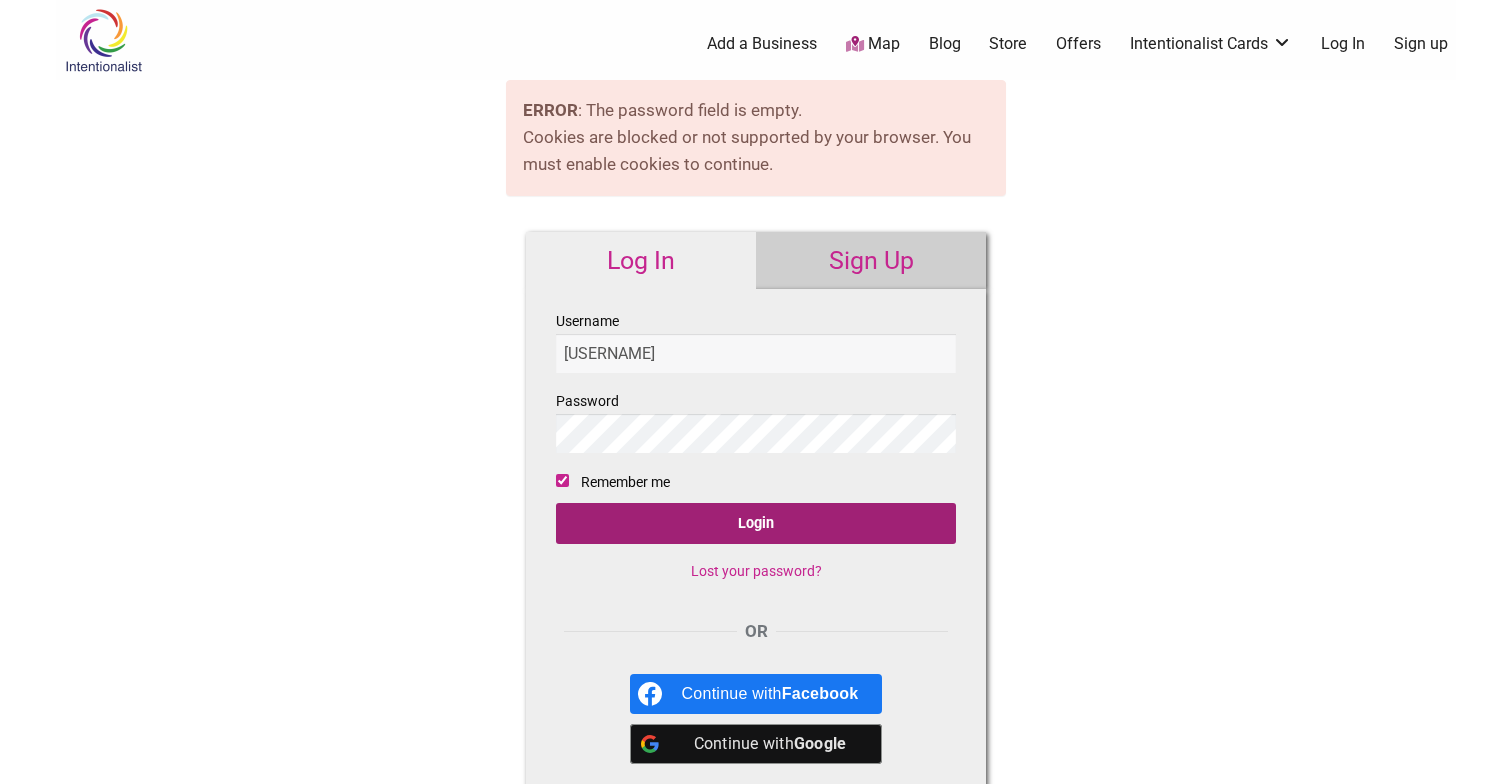 click on "Login" at bounding box center (756, 523) 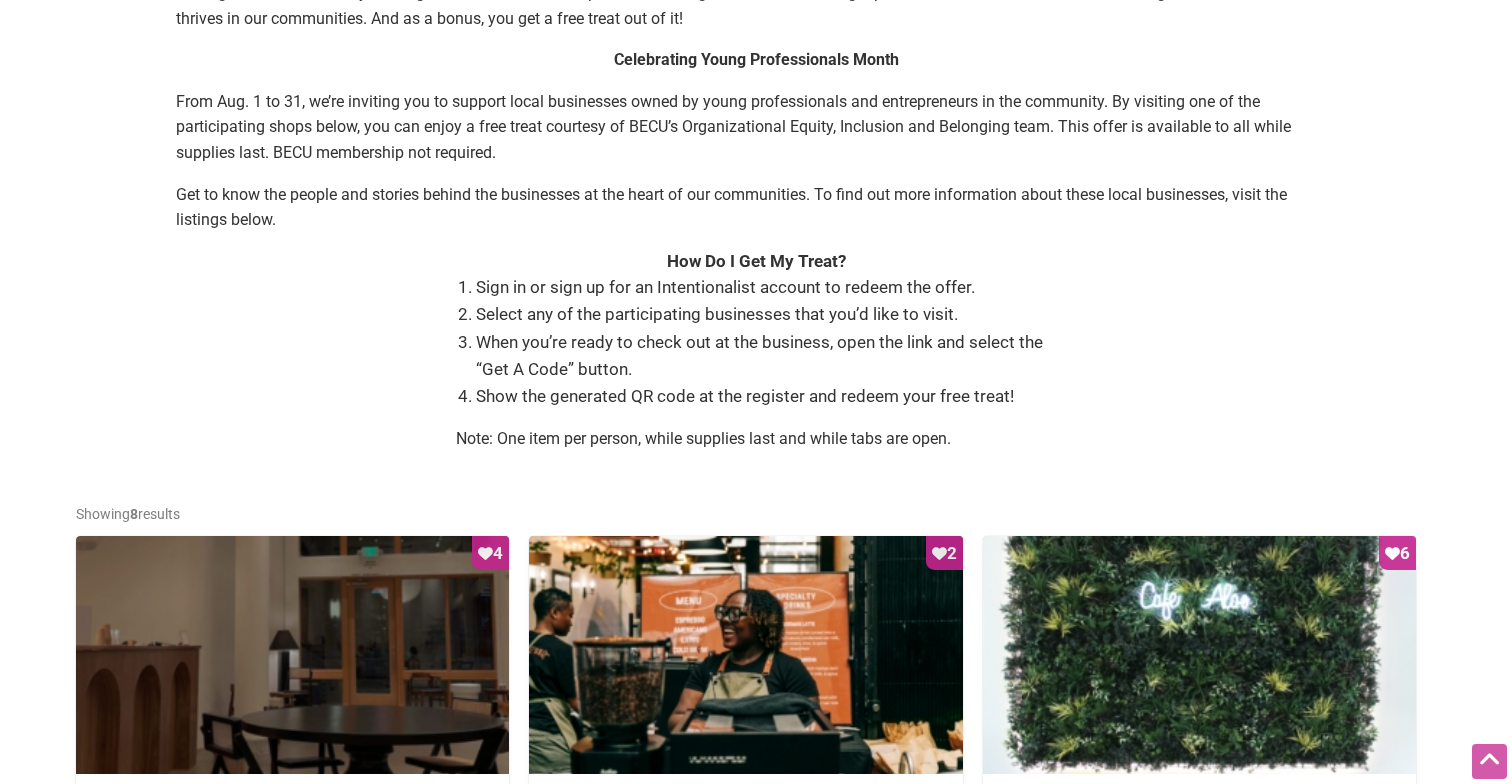 scroll, scrollTop: 0, scrollLeft: 0, axis: both 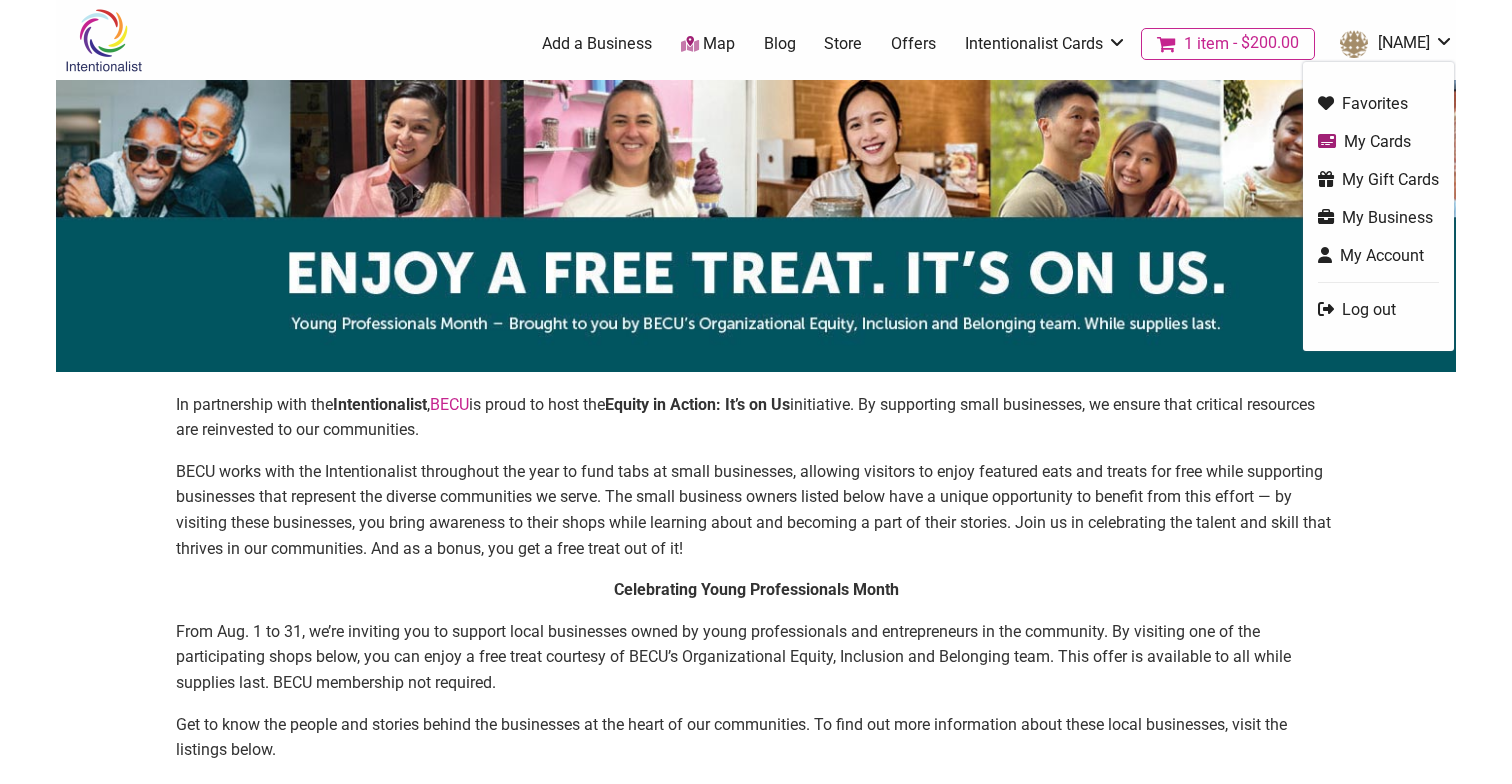 click on "babar1" at bounding box center (1392, 44) 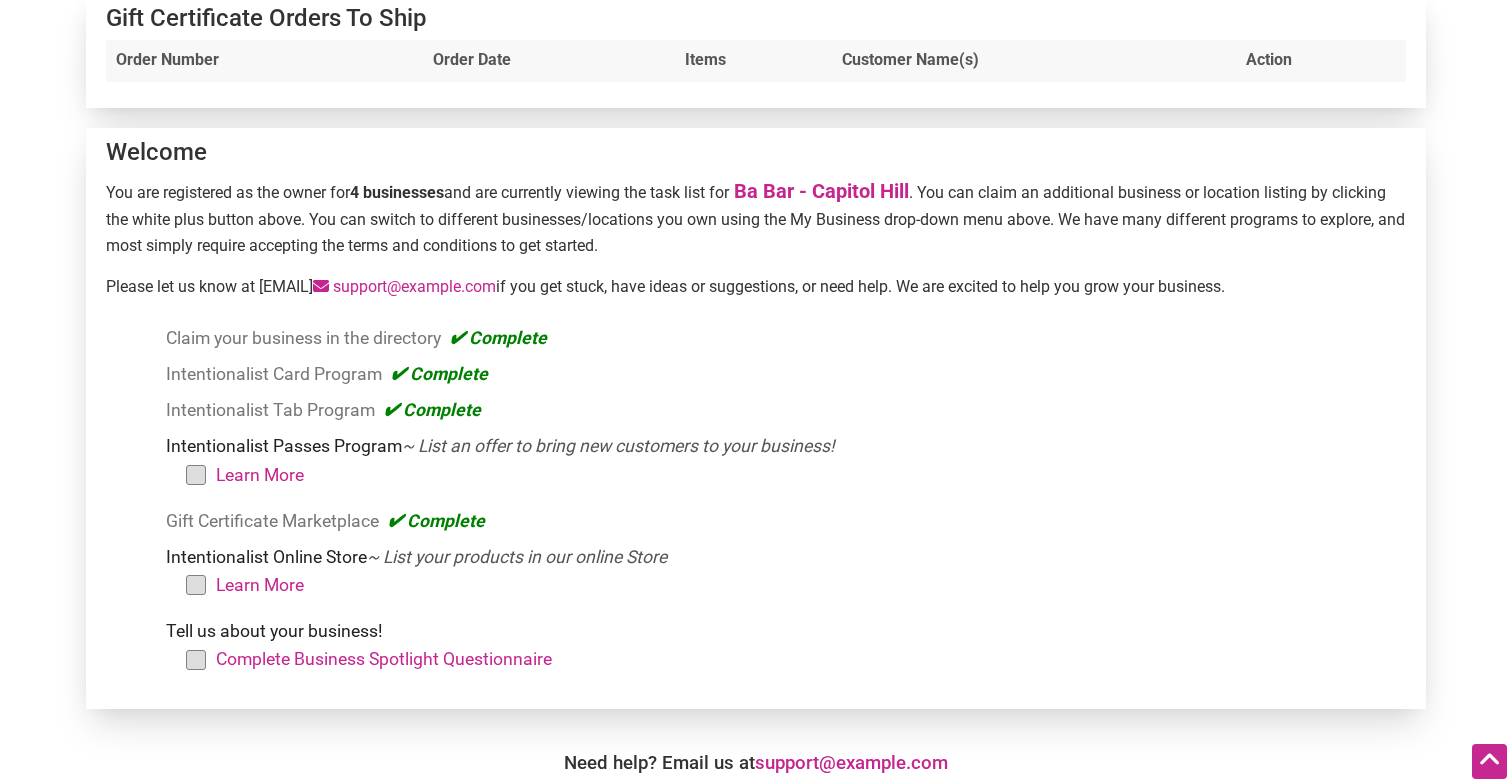 scroll, scrollTop: 0, scrollLeft: 0, axis: both 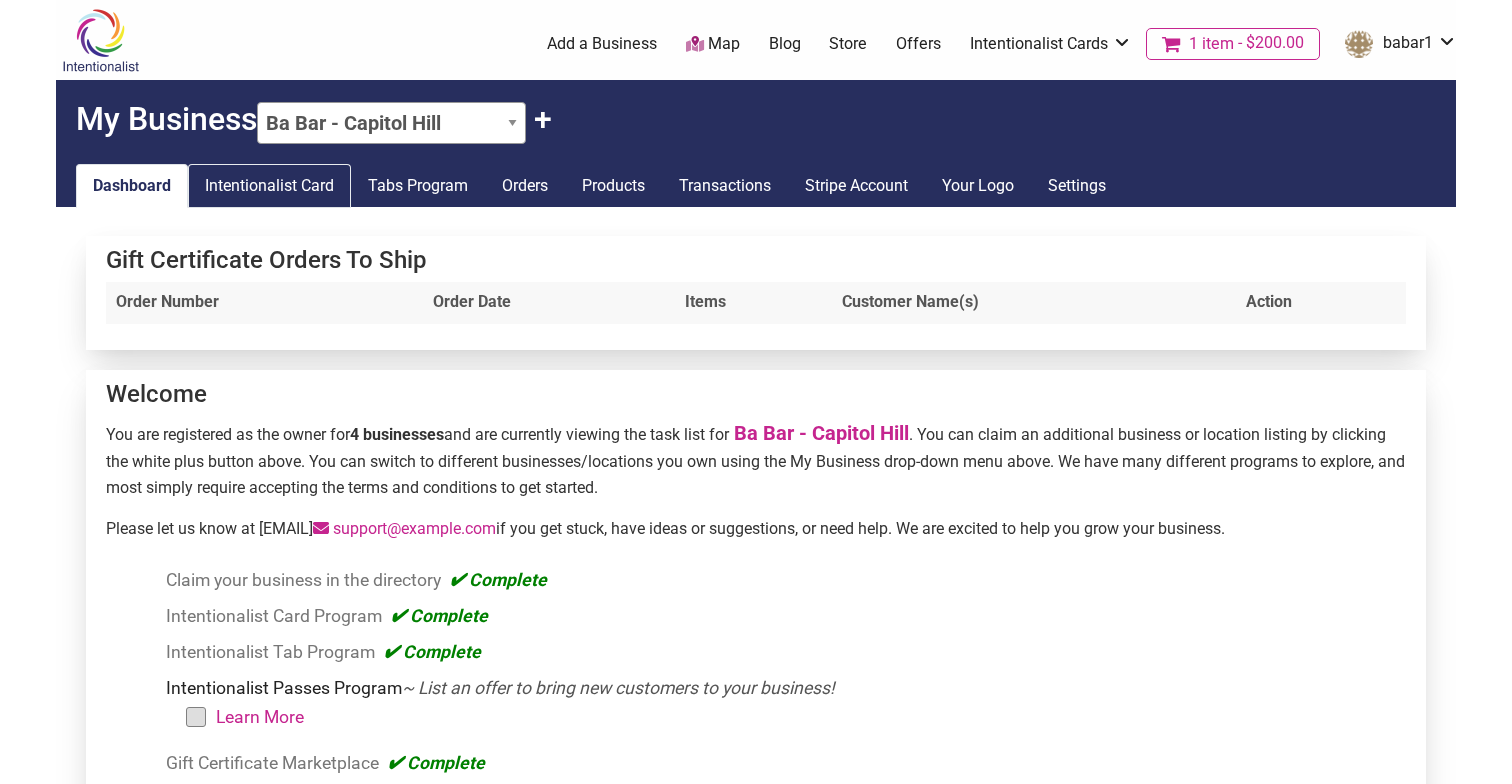 click on "Intentionalist Card" at bounding box center [269, 186] 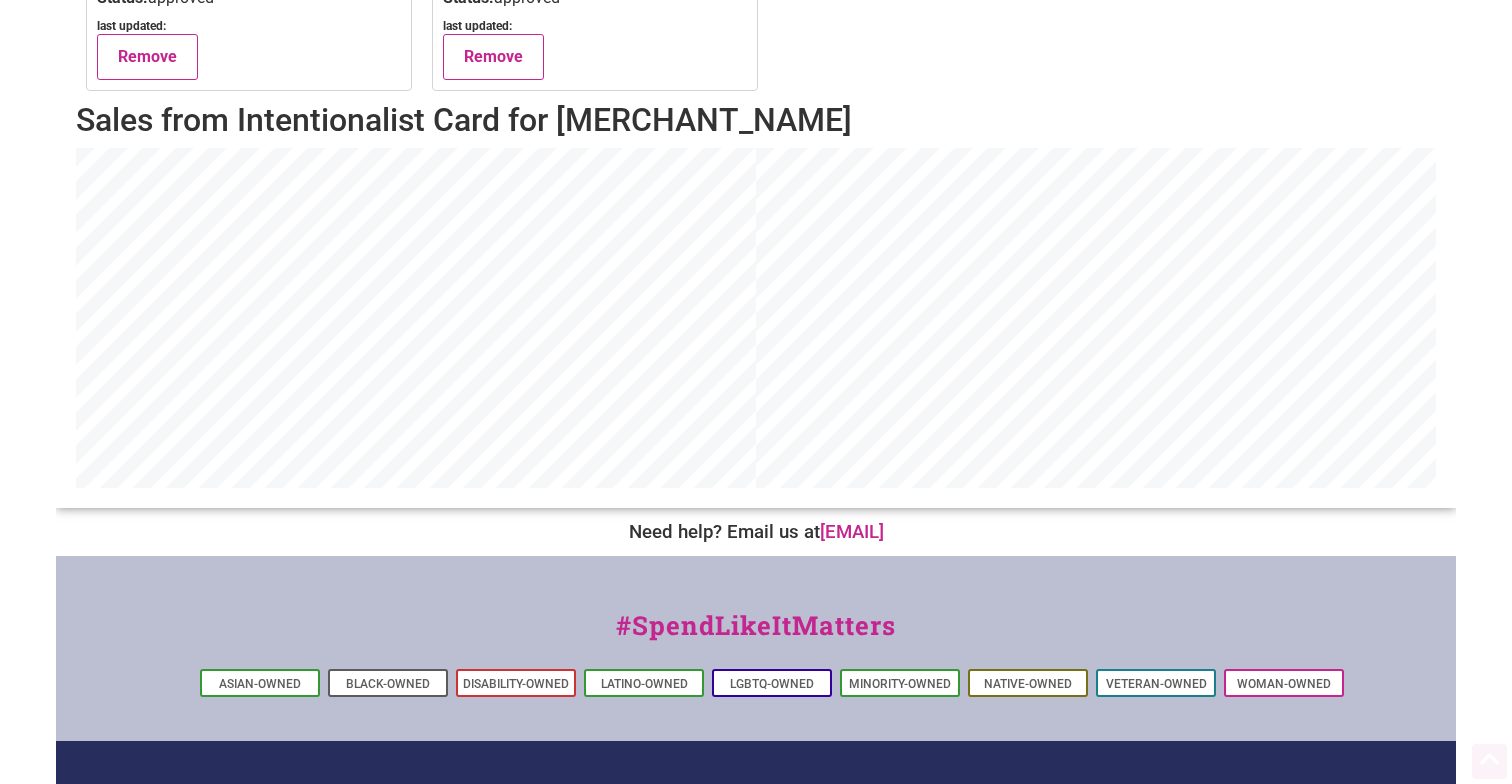 scroll, scrollTop: 422, scrollLeft: 0, axis: vertical 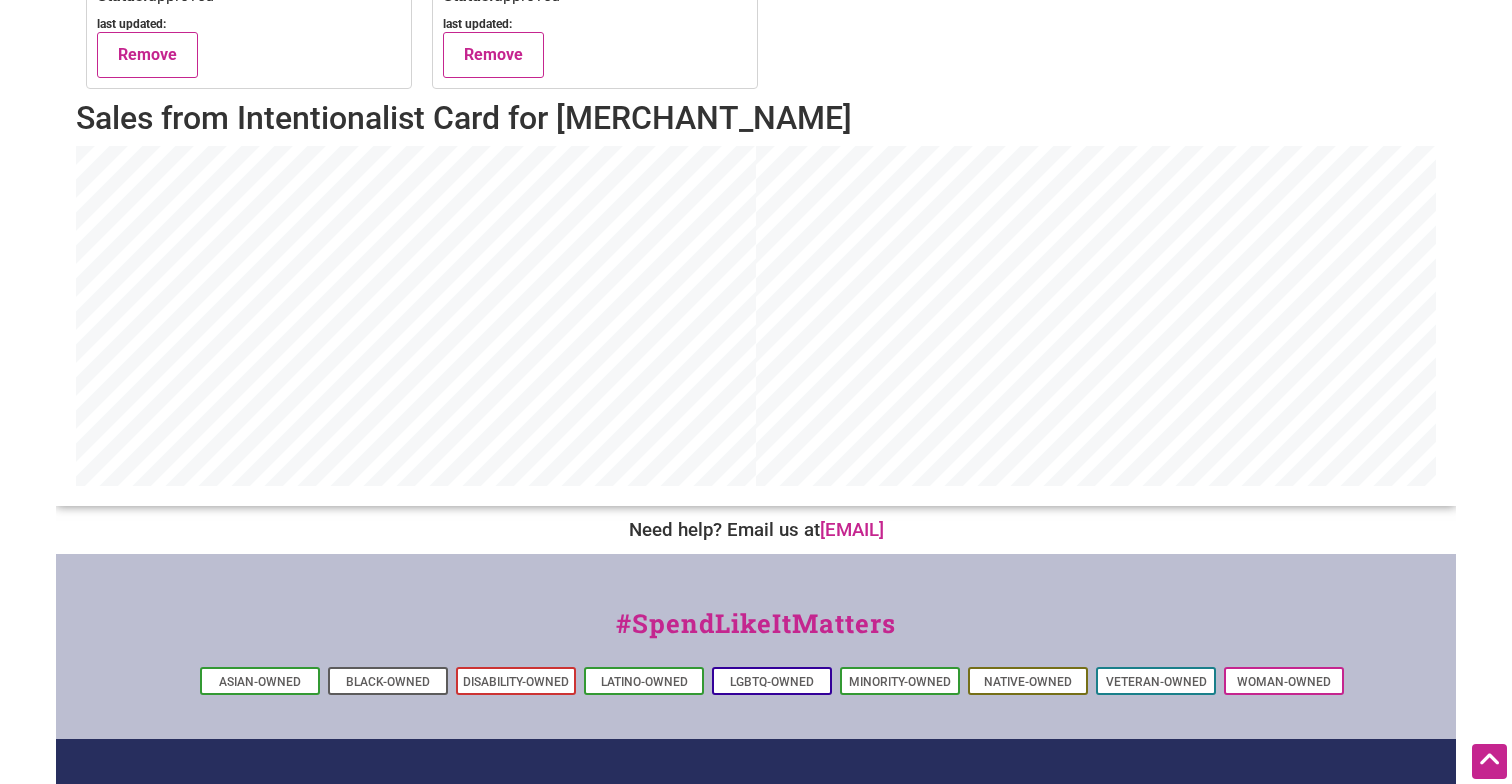 click on "Sales from Intentionalist Card for [MERCHANT_NAME]" at bounding box center (756, 118) 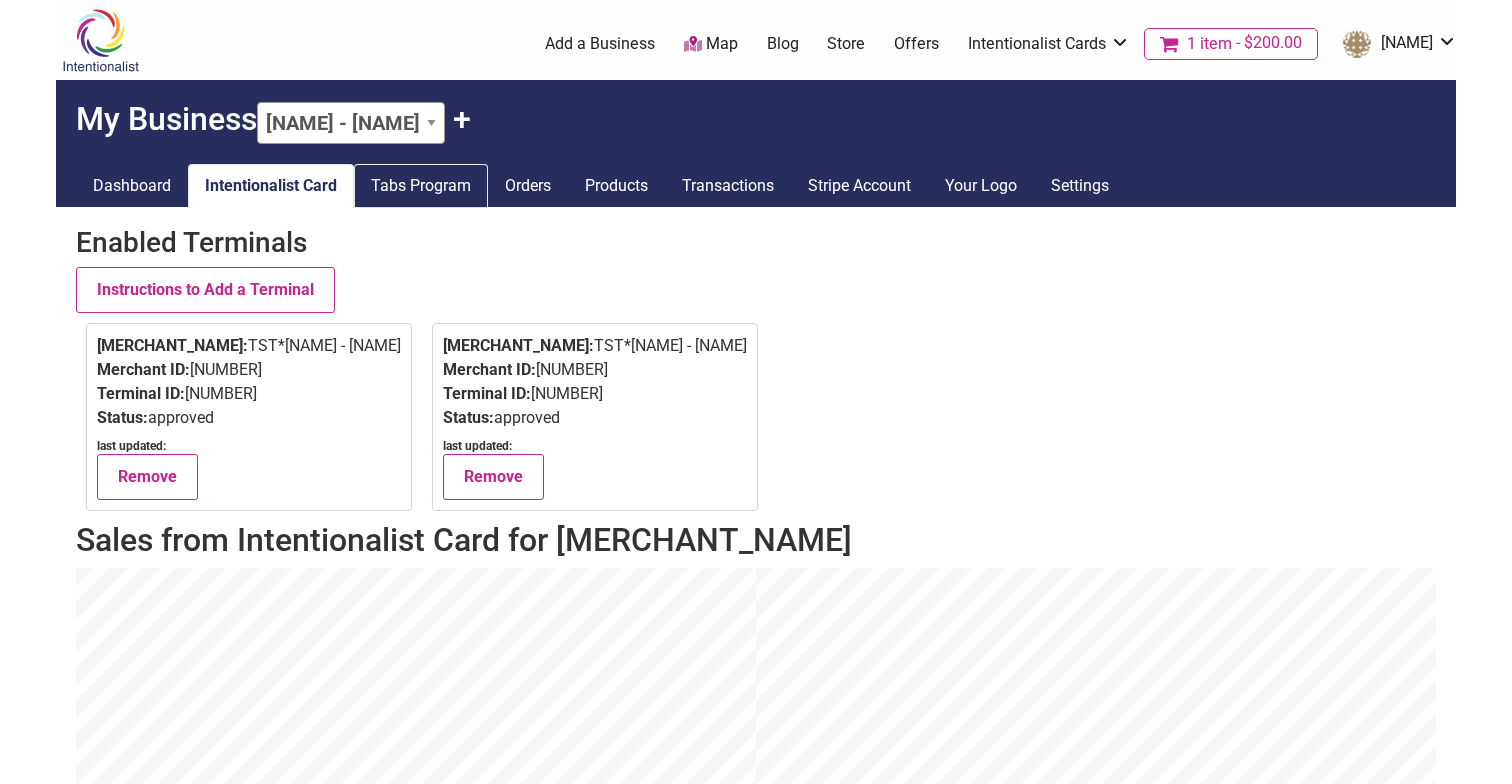 click on "Tabs Program" at bounding box center (421, 186) 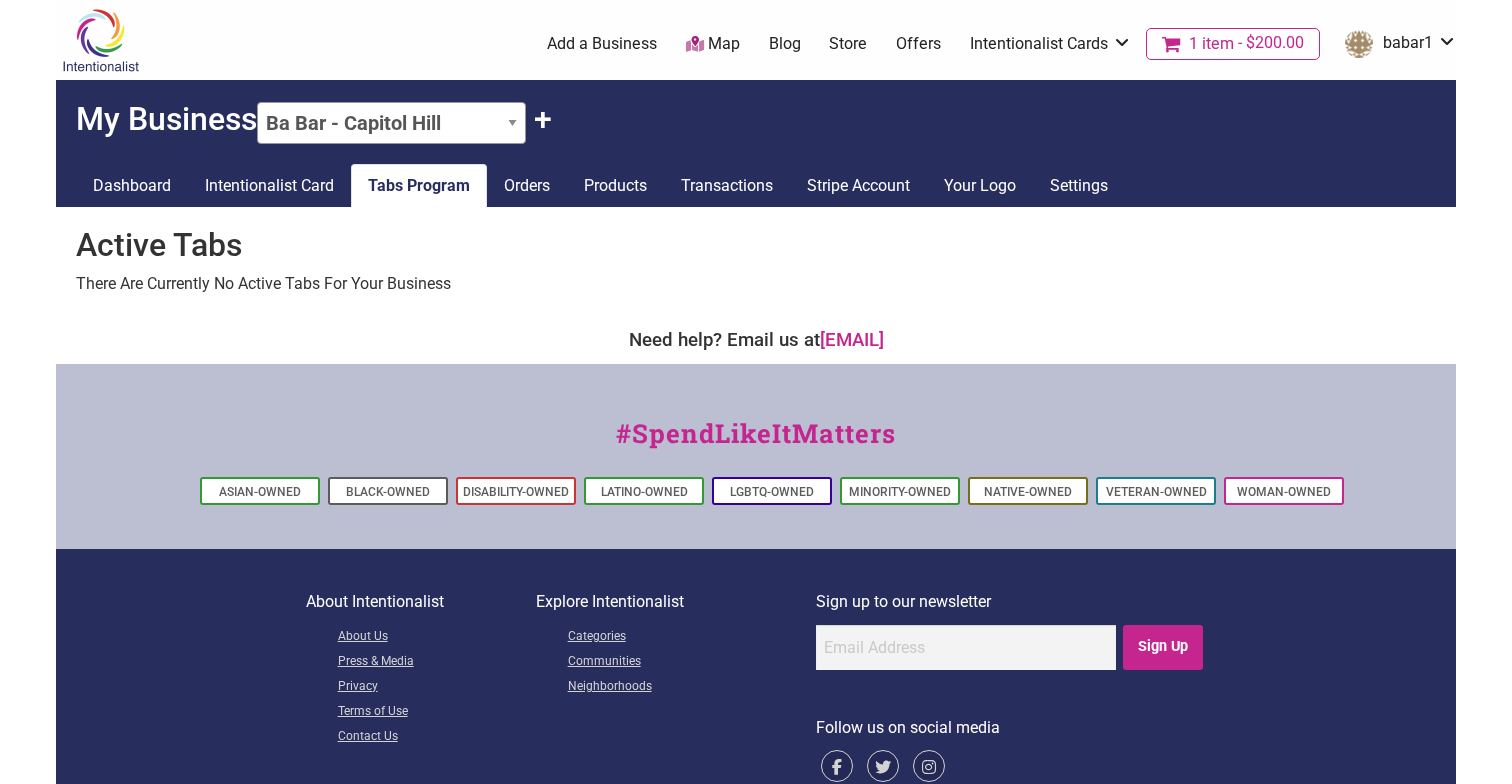 scroll, scrollTop: 0, scrollLeft: 0, axis: both 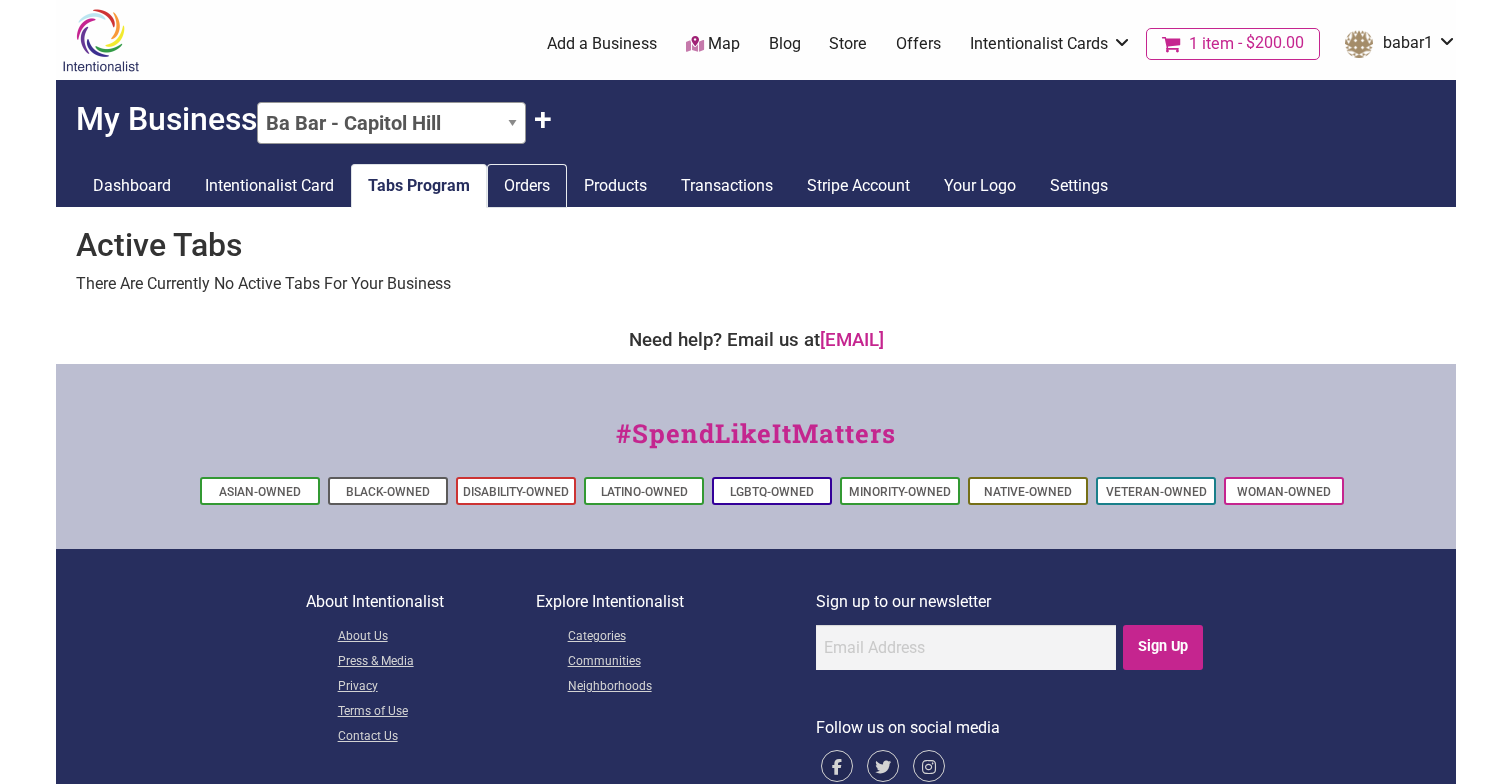click on "Orders" at bounding box center [527, 186] 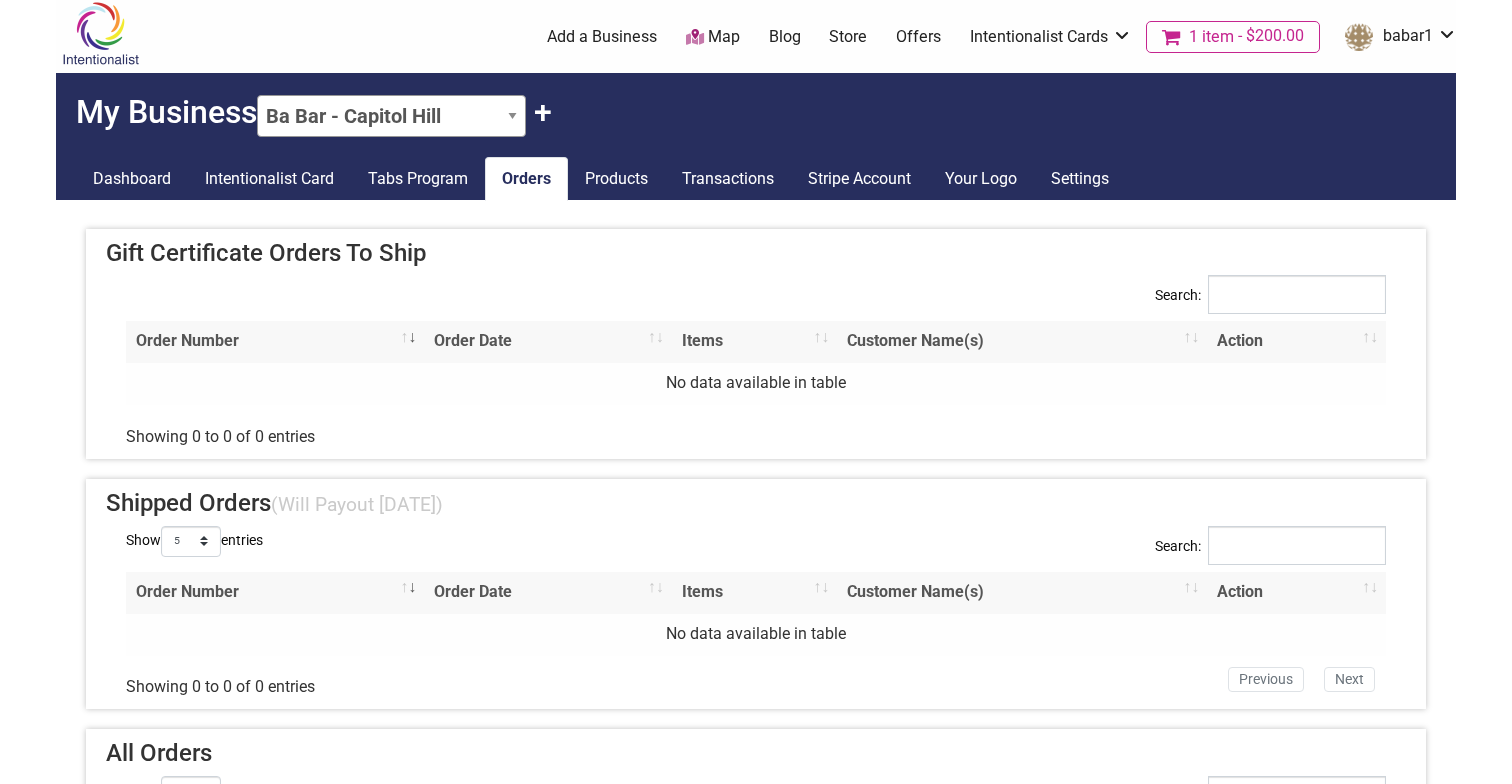 scroll, scrollTop: 0, scrollLeft: 0, axis: both 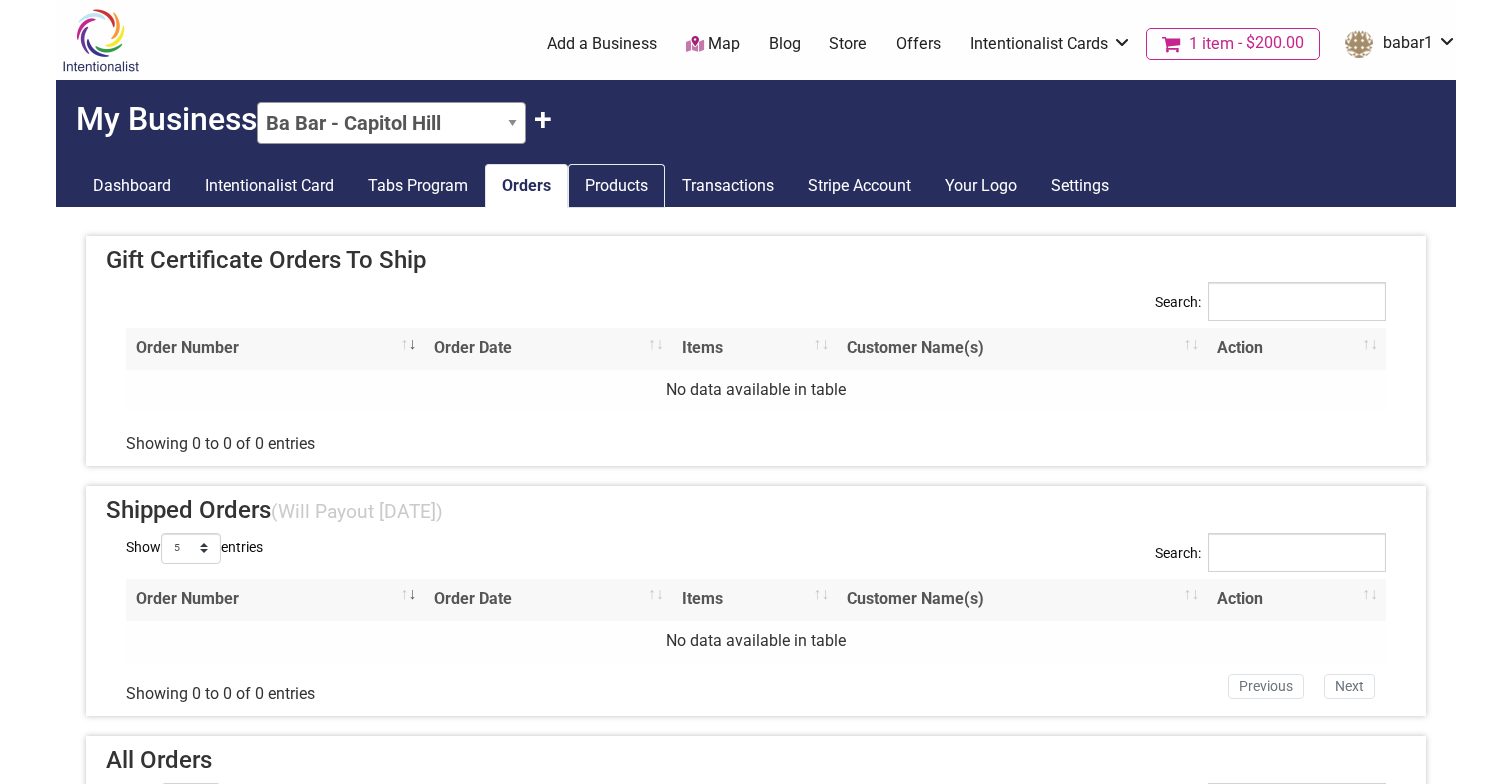 click on "Products" at bounding box center (616, 186) 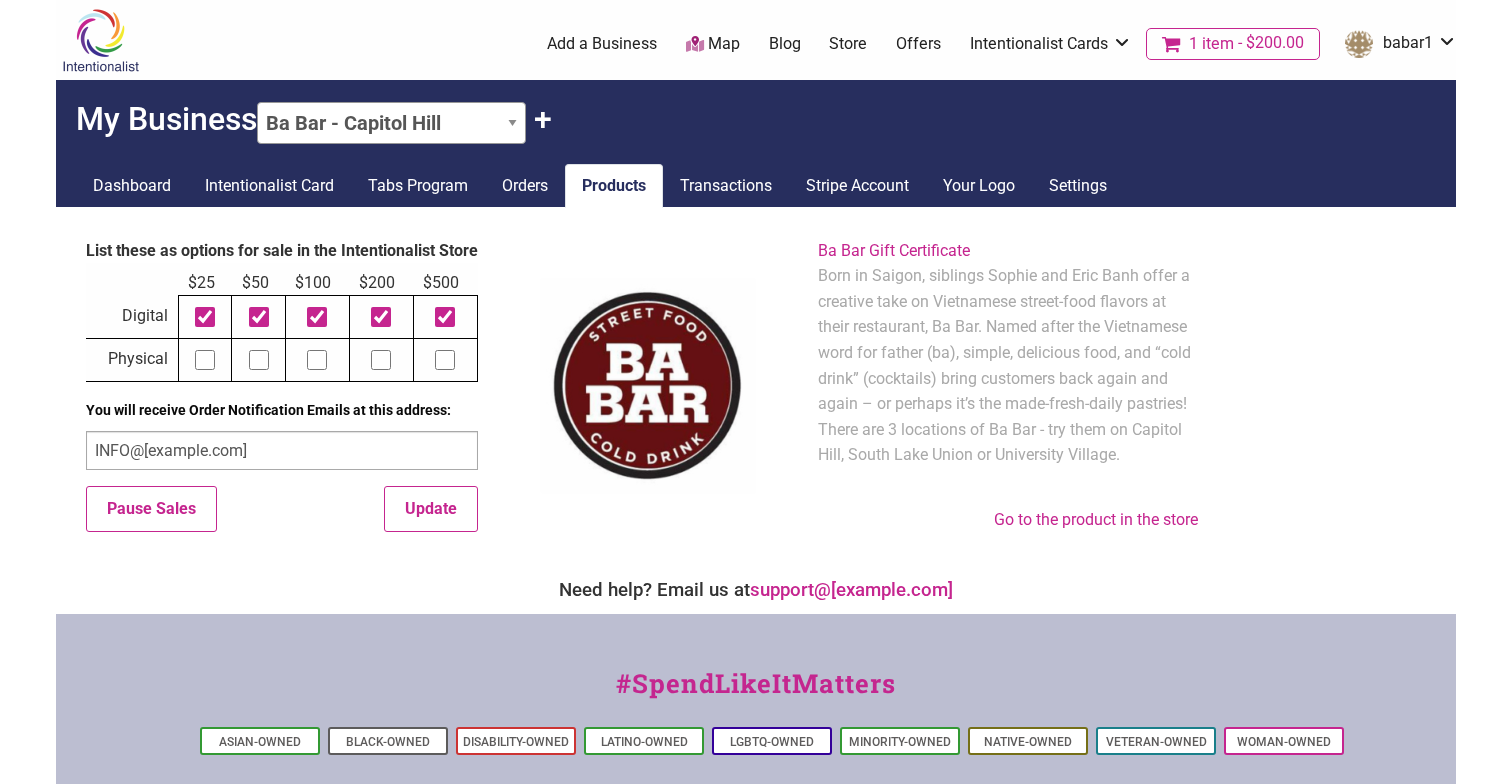 scroll, scrollTop: 0, scrollLeft: 0, axis: both 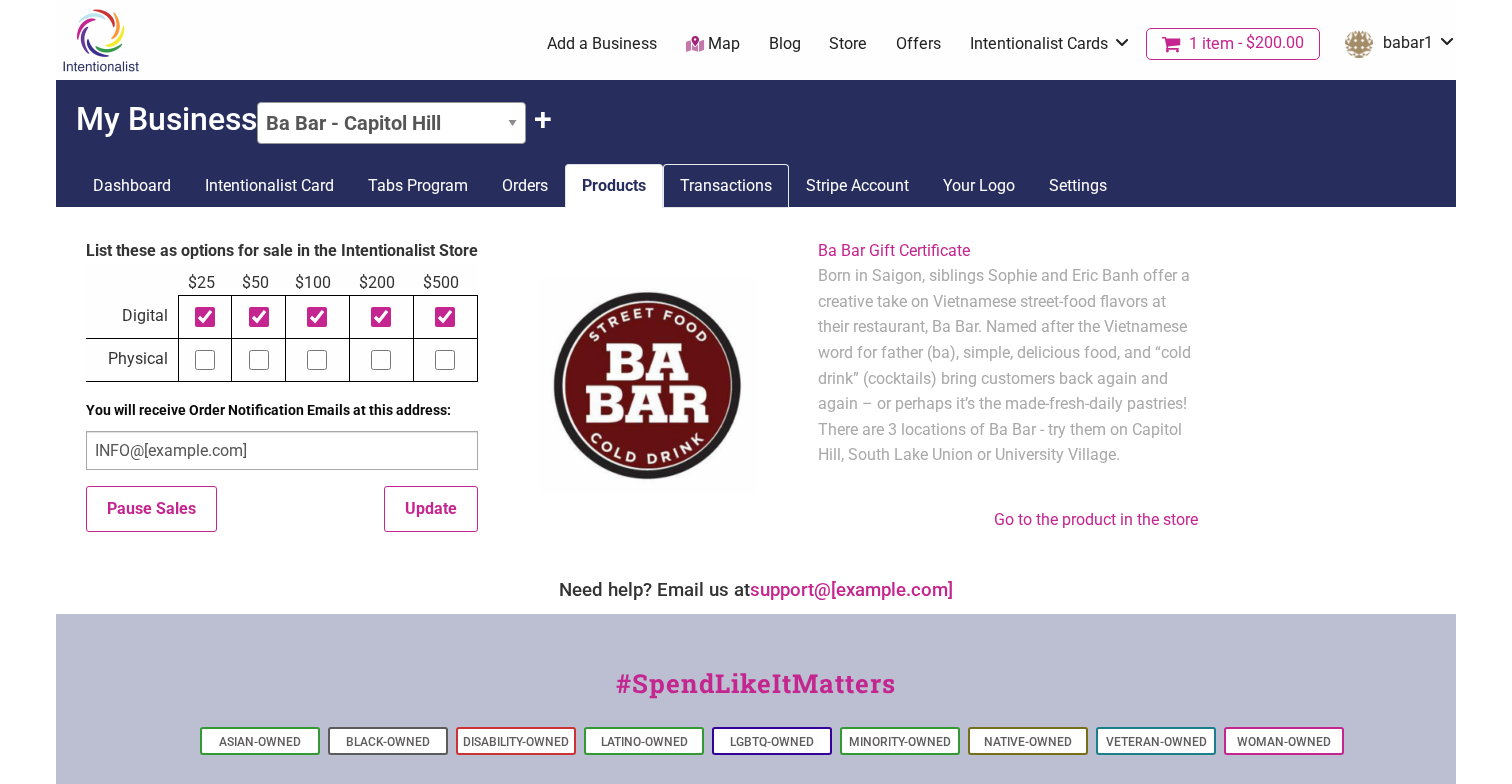 click on "Transactions" at bounding box center (726, 186) 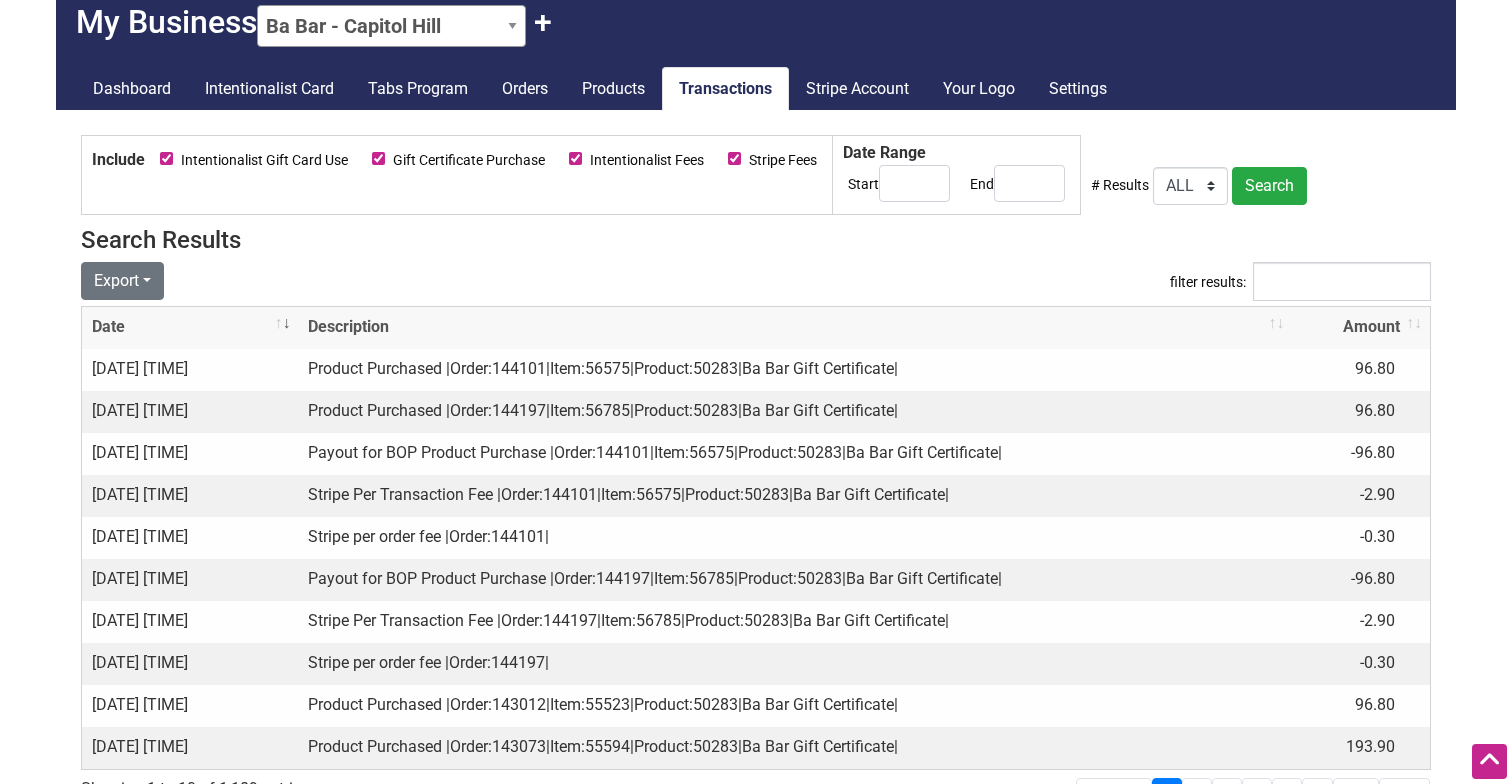scroll, scrollTop: 93, scrollLeft: 0, axis: vertical 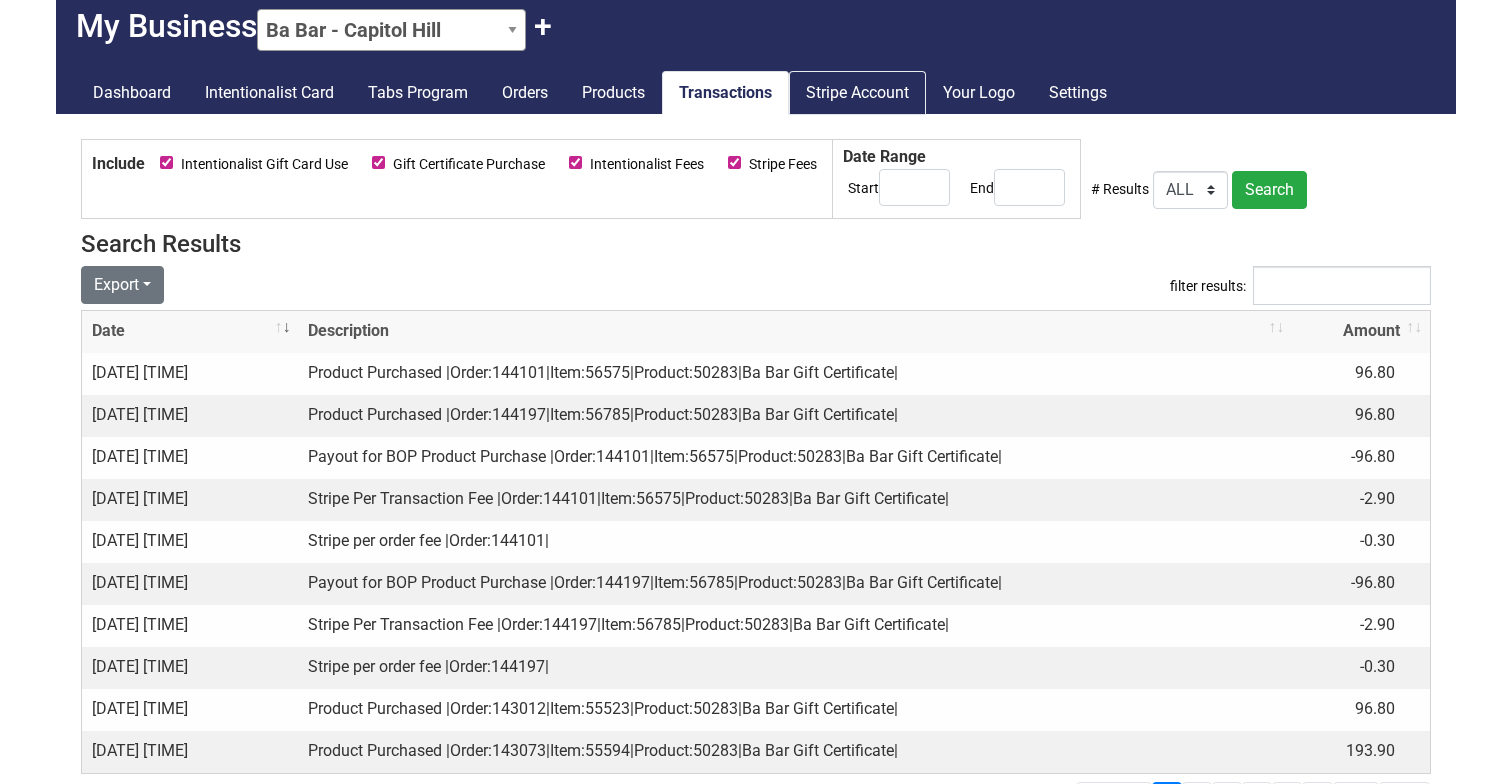 click on "Stripe Account" at bounding box center (857, 93) 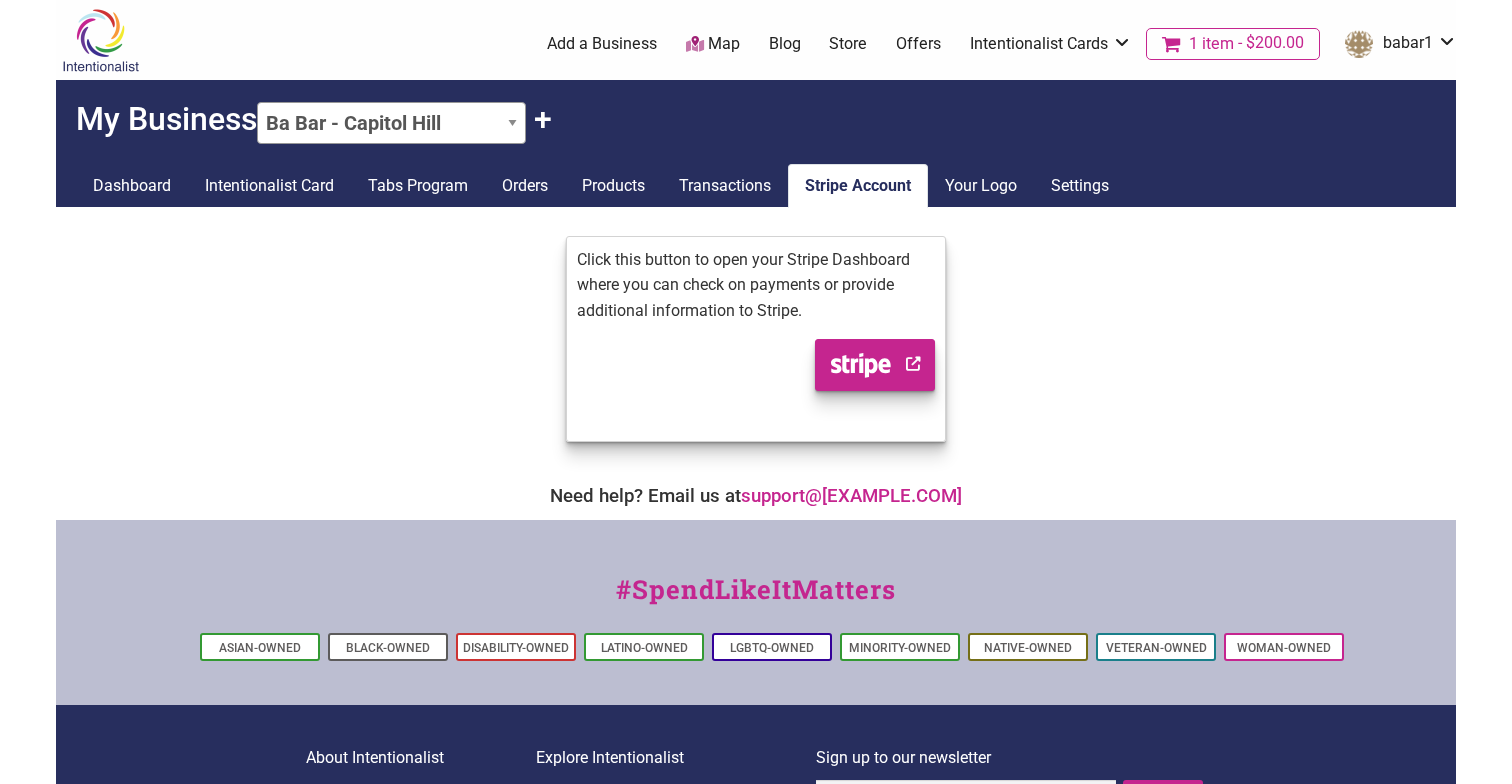 scroll, scrollTop: 0, scrollLeft: 0, axis: both 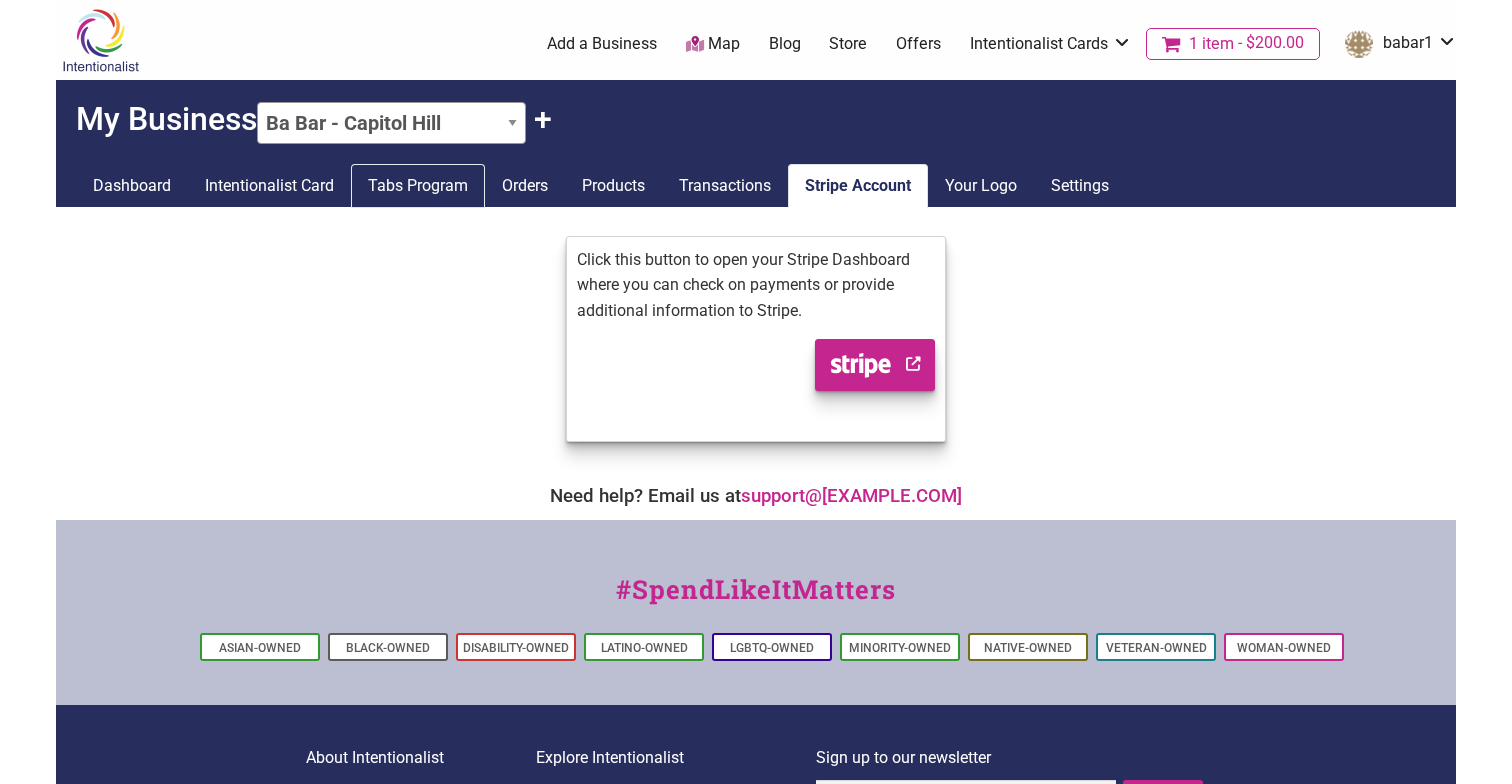 click on "Tabs Program" at bounding box center (418, 186) 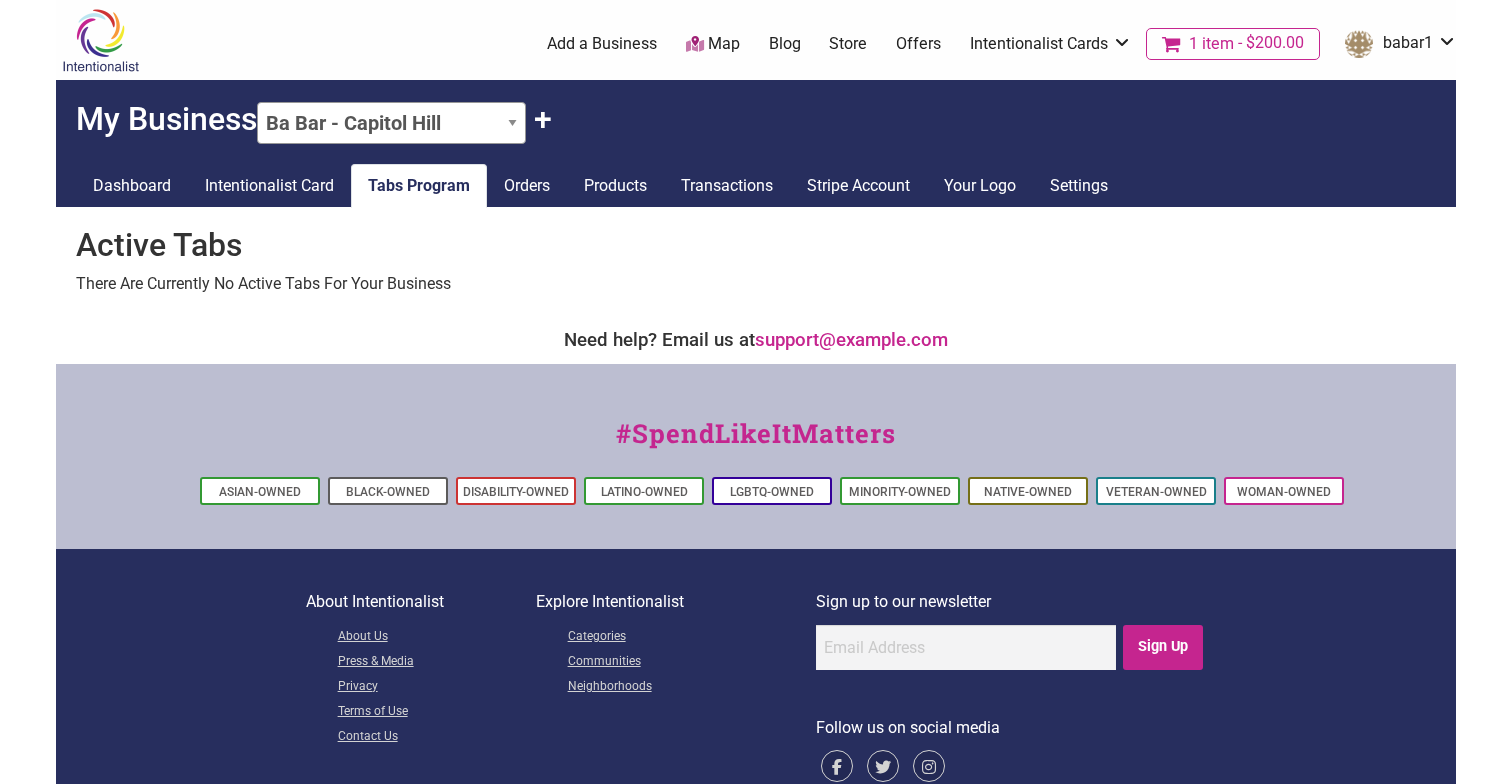 scroll, scrollTop: 0, scrollLeft: 0, axis: both 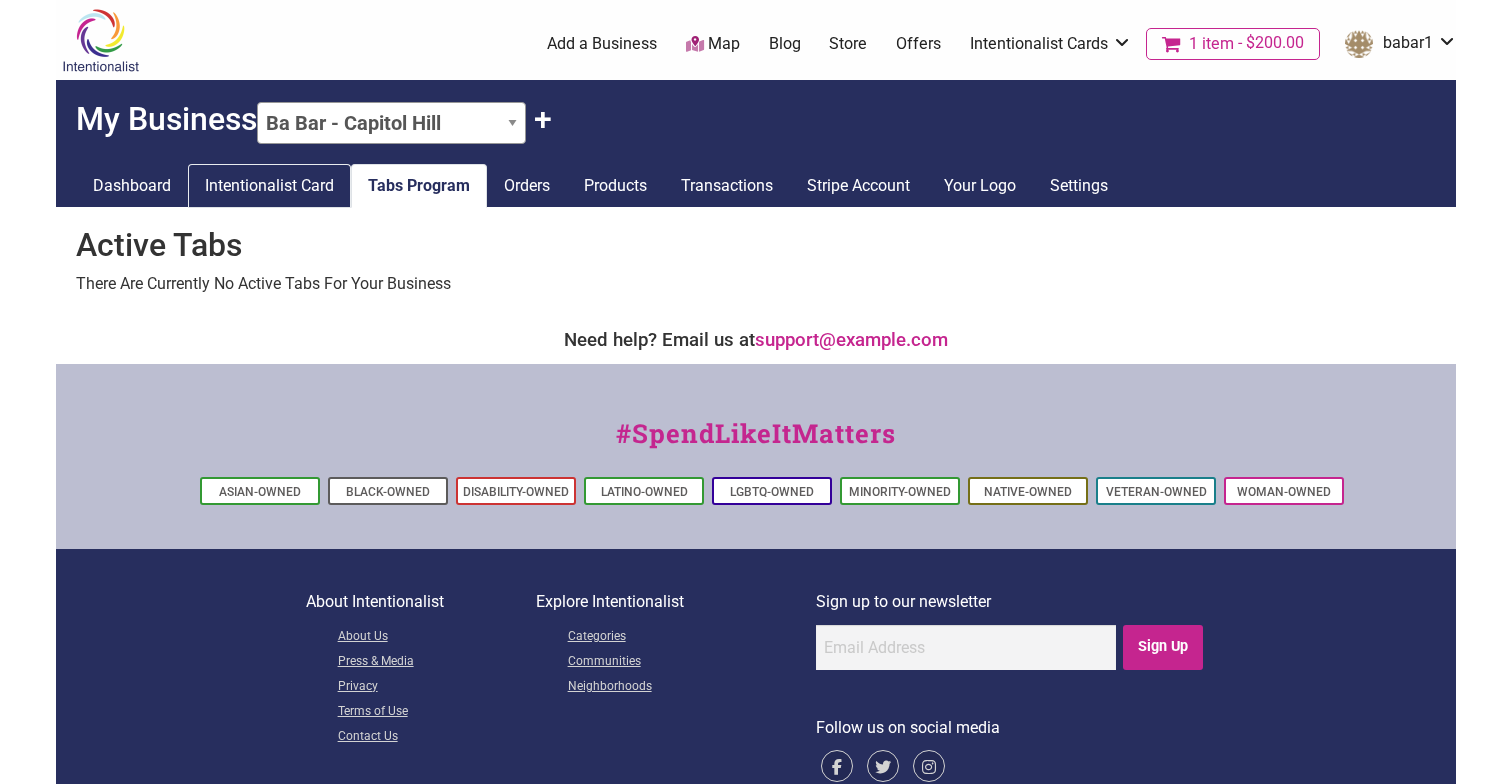 click on "Intentionalist Card" at bounding box center [269, 186] 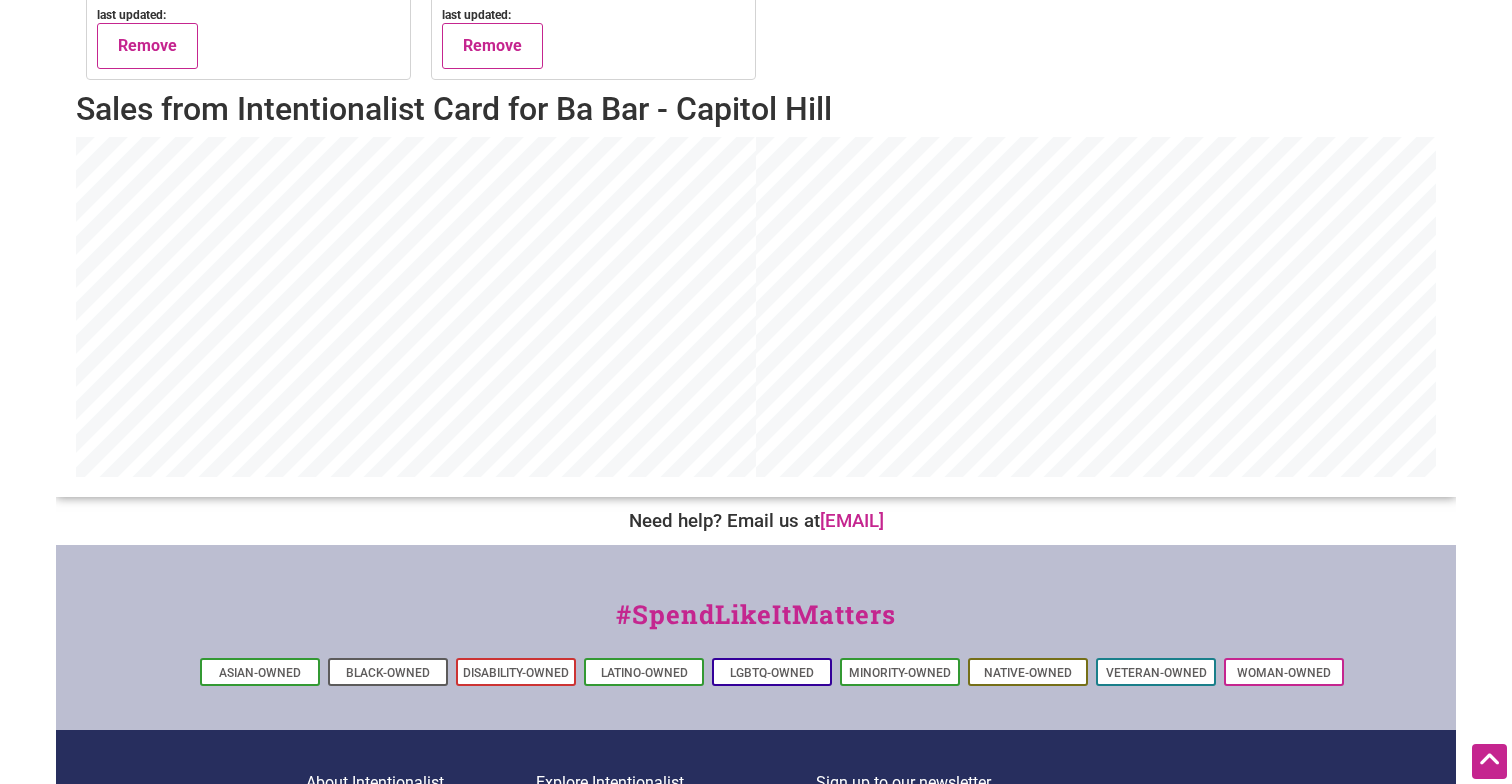 scroll, scrollTop: 433, scrollLeft: 0, axis: vertical 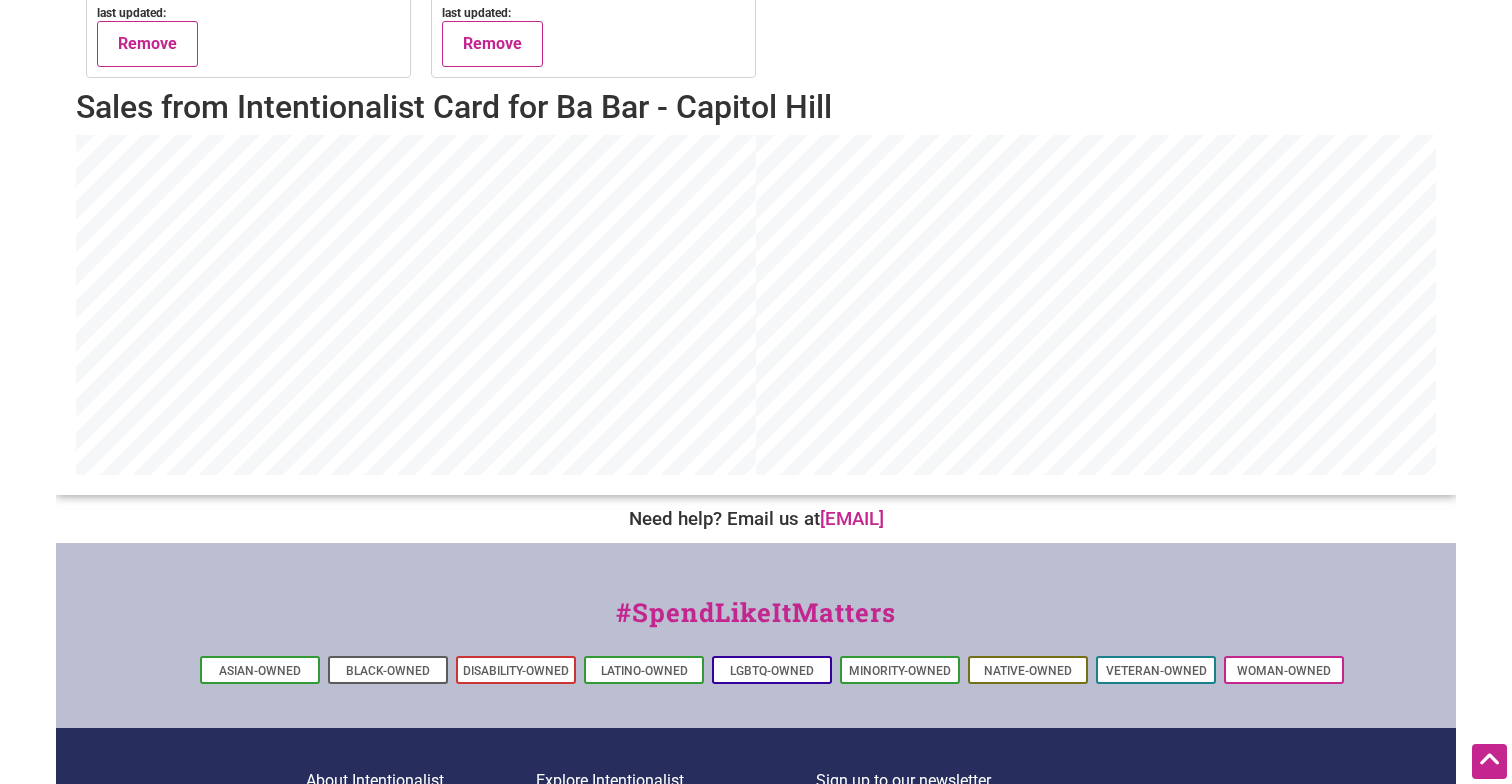 click on "Sales from Intentionalist Card for Ba Bar - Capitol Hill" at bounding box center (756, 107) 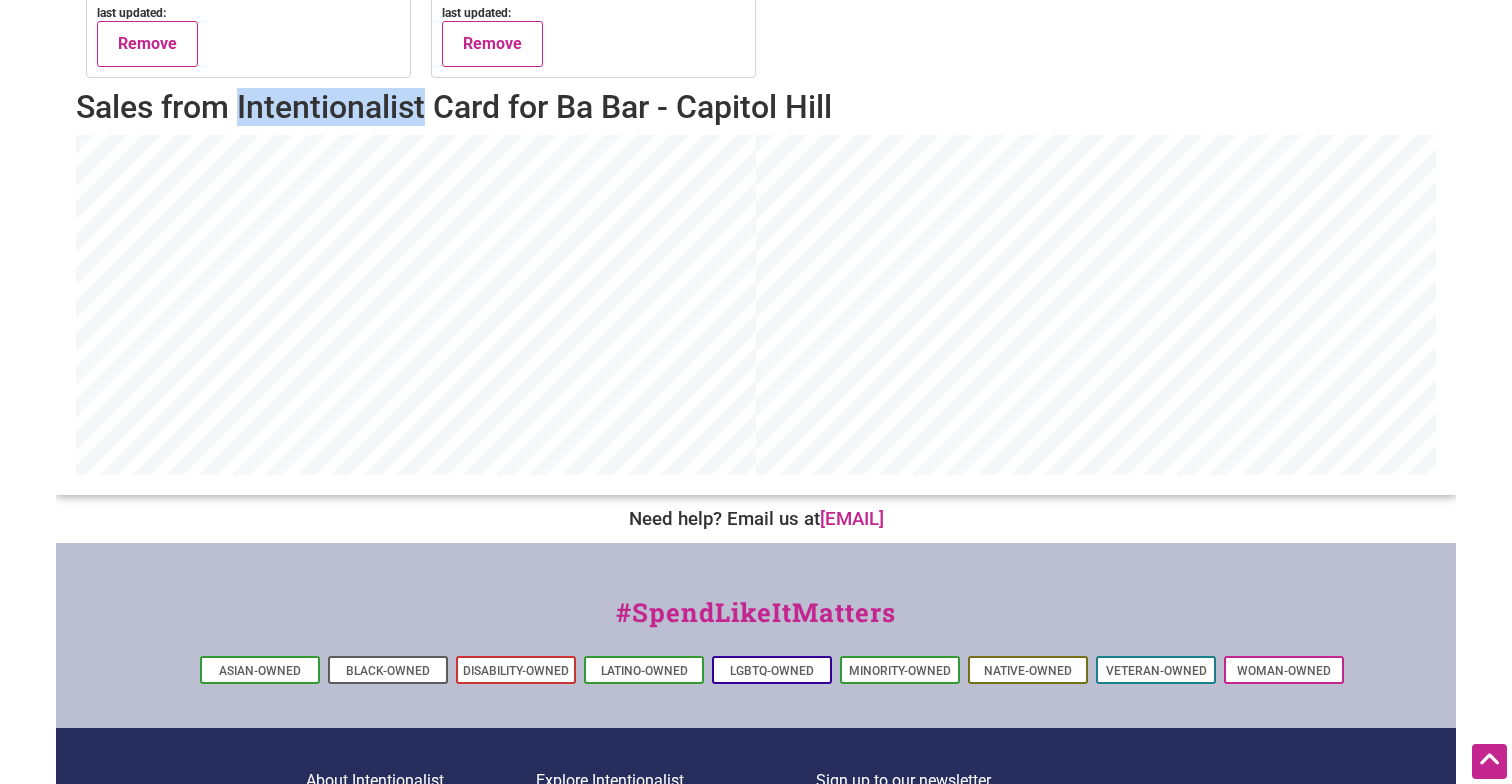 click on "Sales from Intentionalist Card for Ba Bar - Capitol Hill" at bounding box center (756, 107) 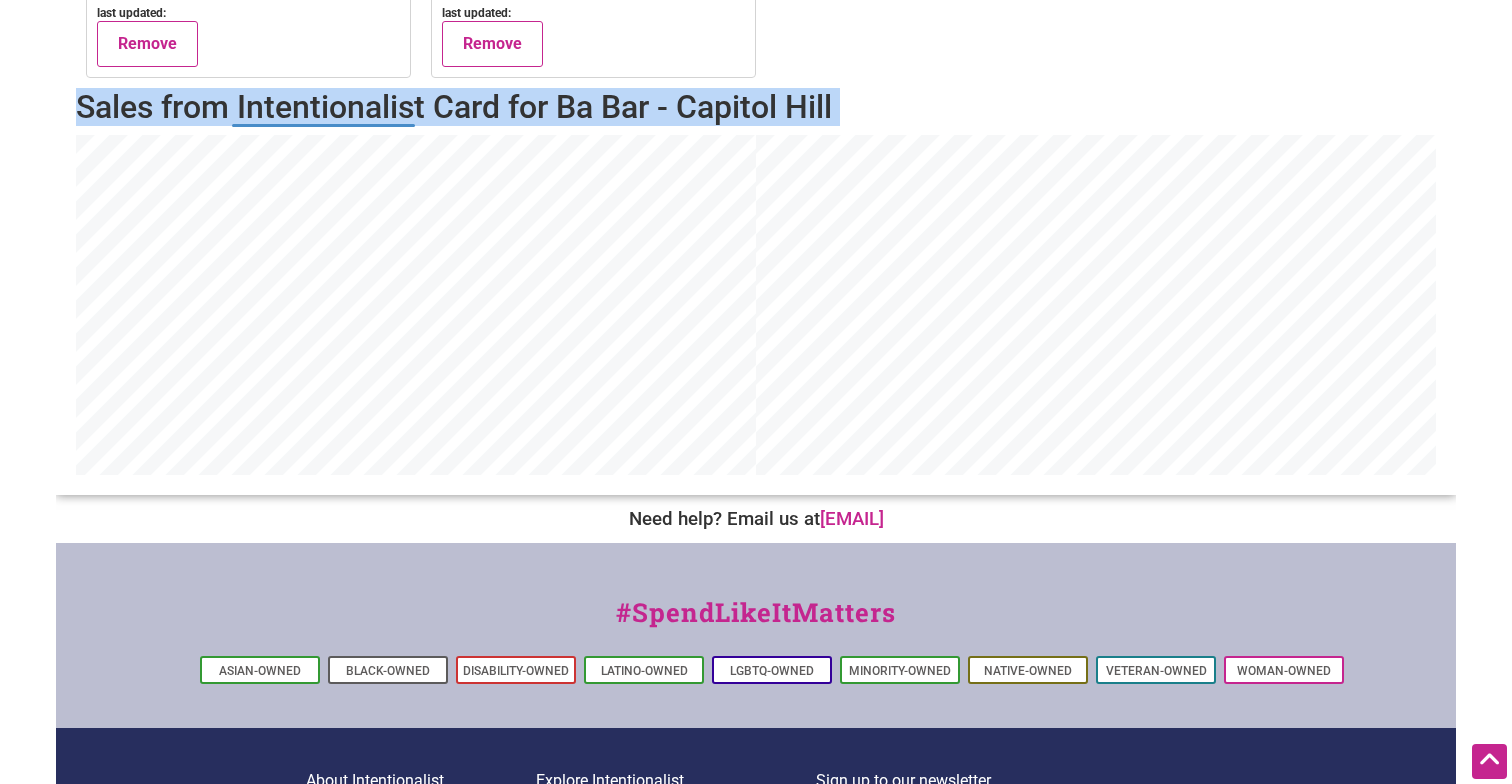 click on "Sales from Intentionalist Card for Ba Bar - Capitol Hill" at bounding box center [756, 107] 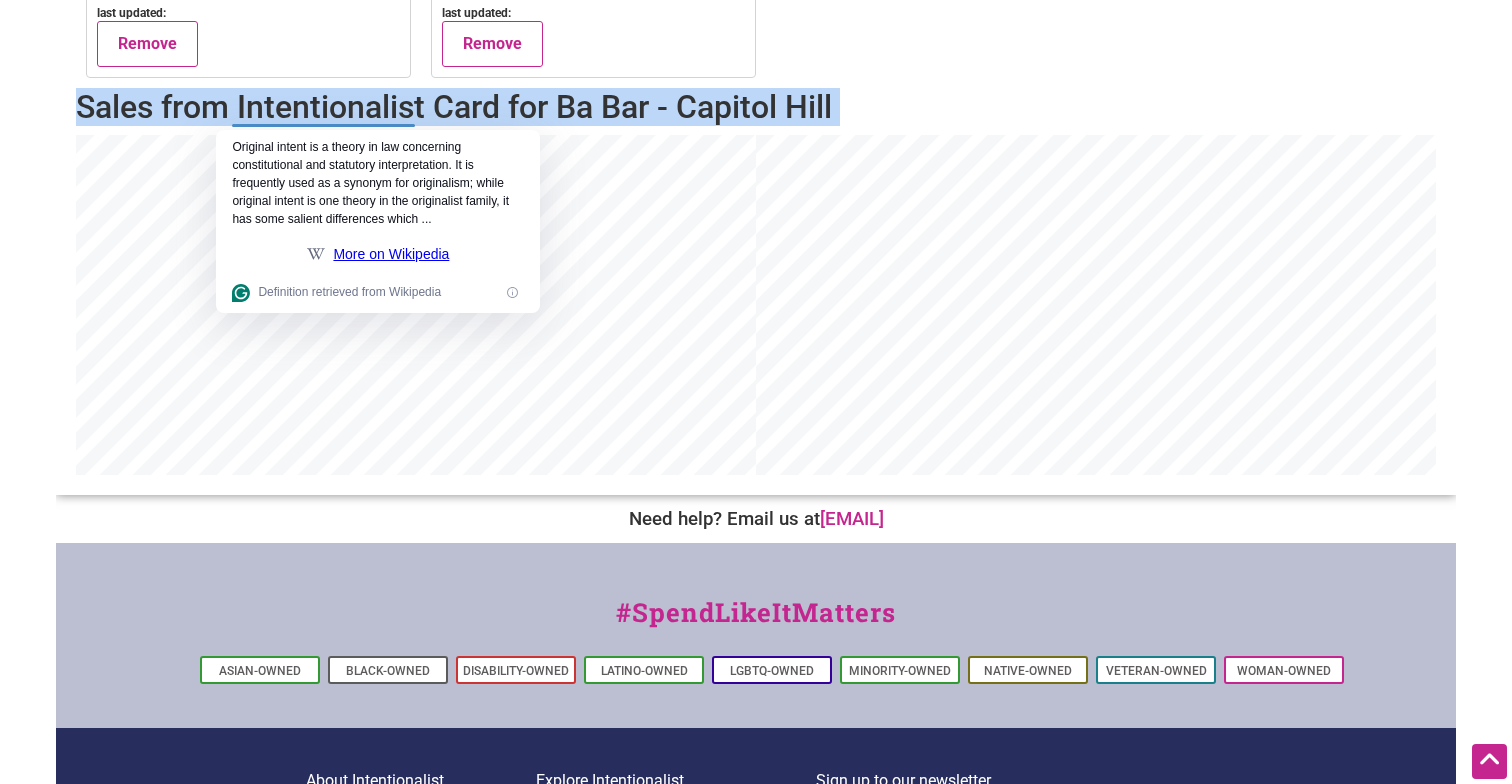 click on "Sales from Intentionalist Card for Ba Bar - Capitol Hill" at bounding box center [756, 107] 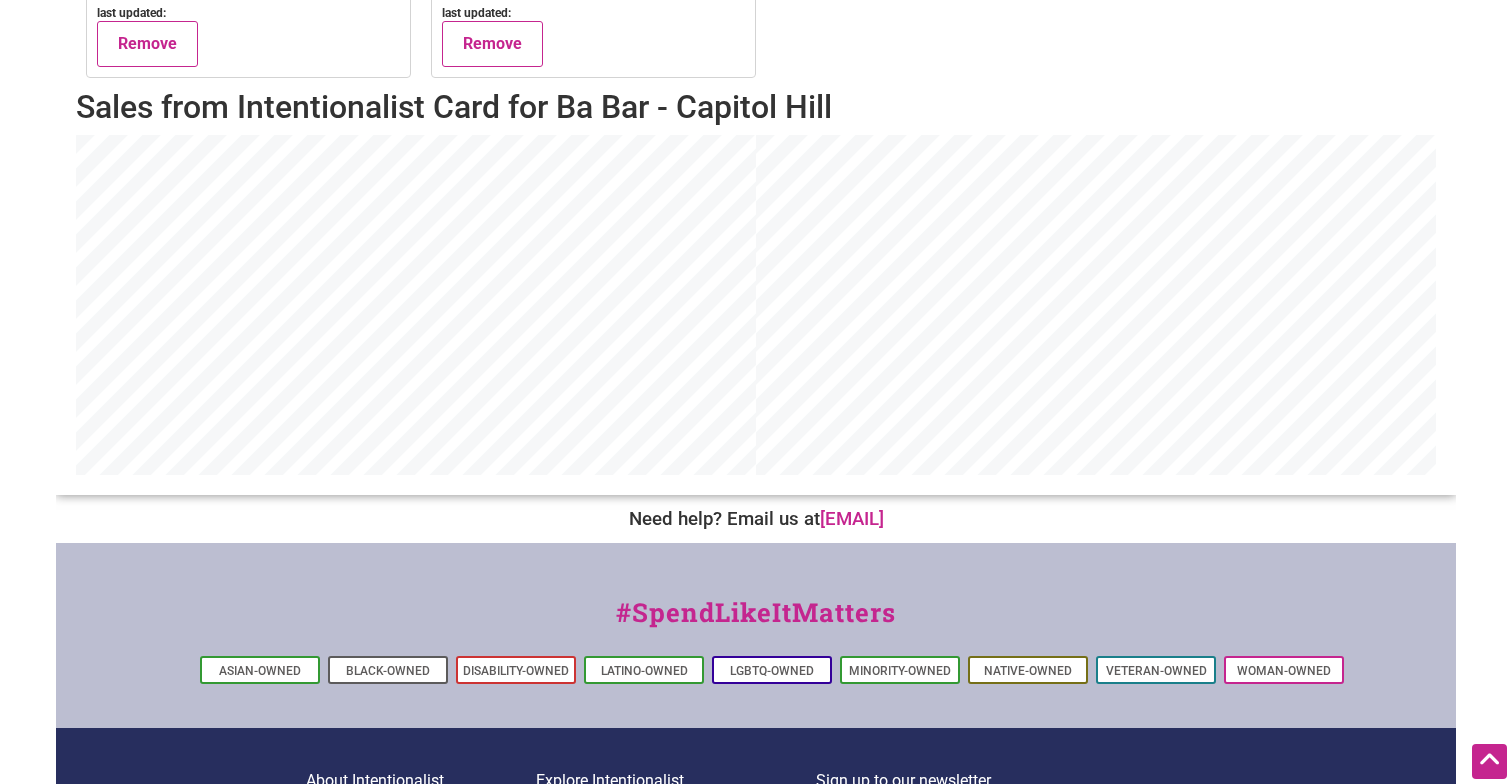 scroll, scrollTop: 0, scrollLeft: 0, axis: both 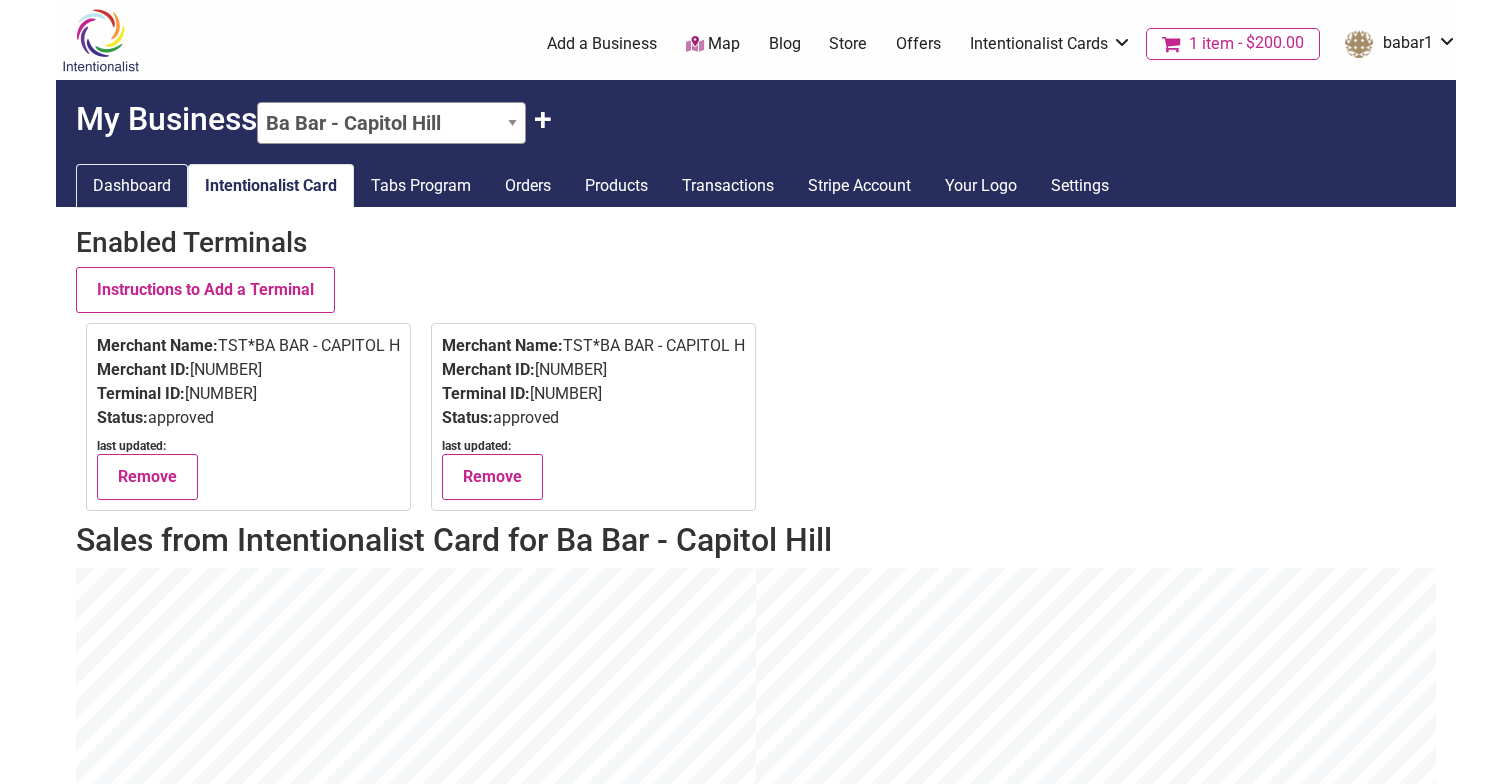 click on "Dashboard" at bounding box center [132, 186] 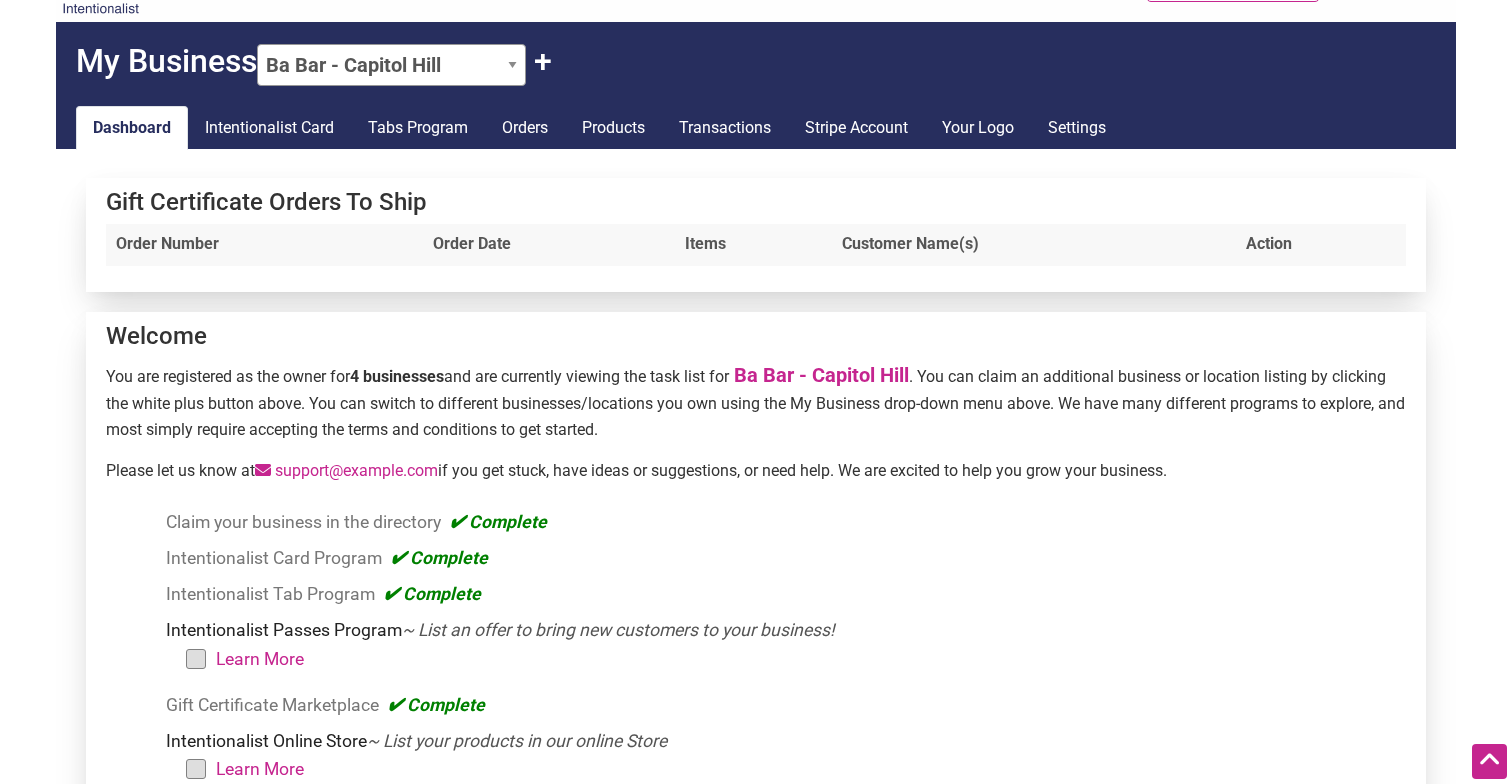 scroll, scrollTop: 0, scrollLeft: 0, axis: both 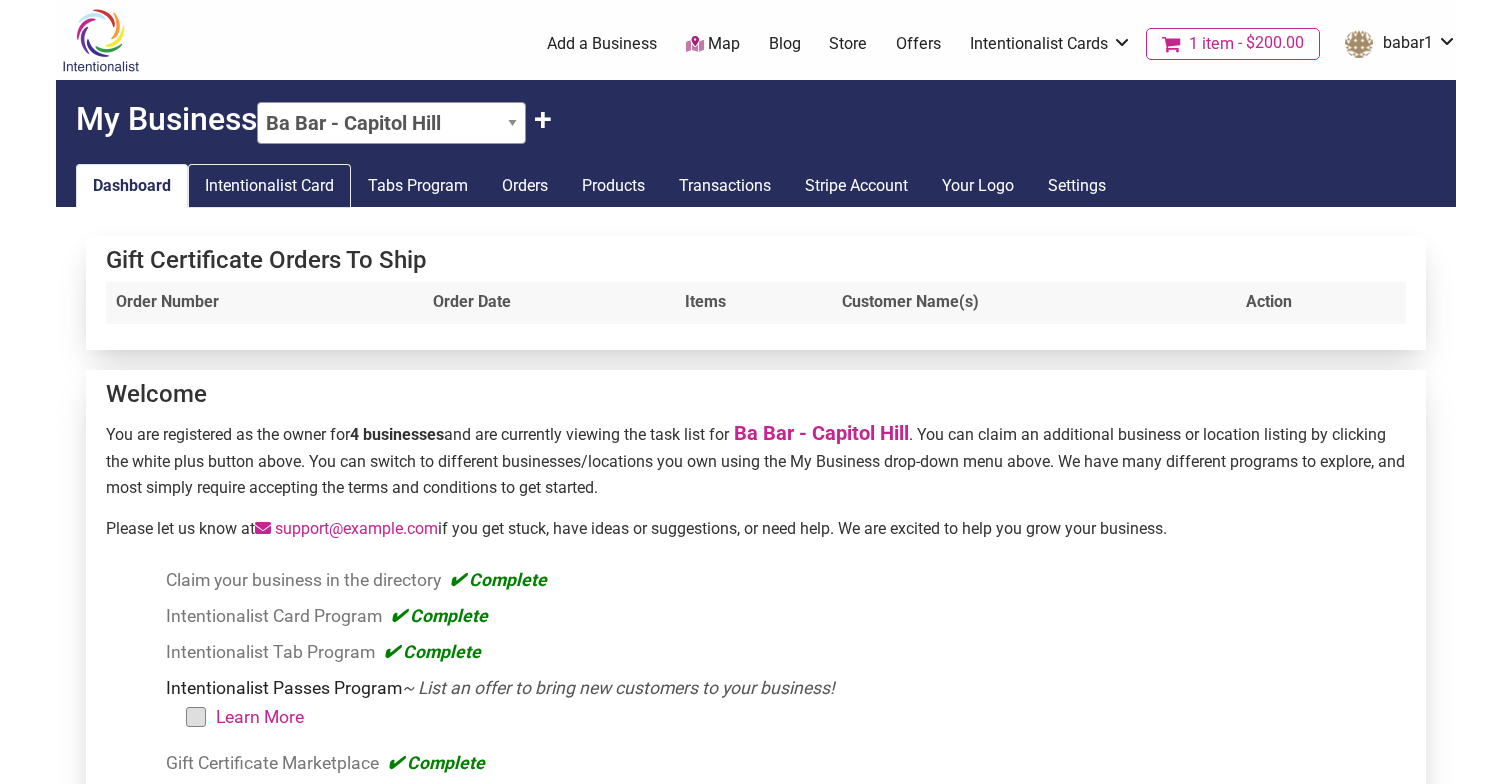 click on "Intentionalist Card" at bounding box center (269, 186) 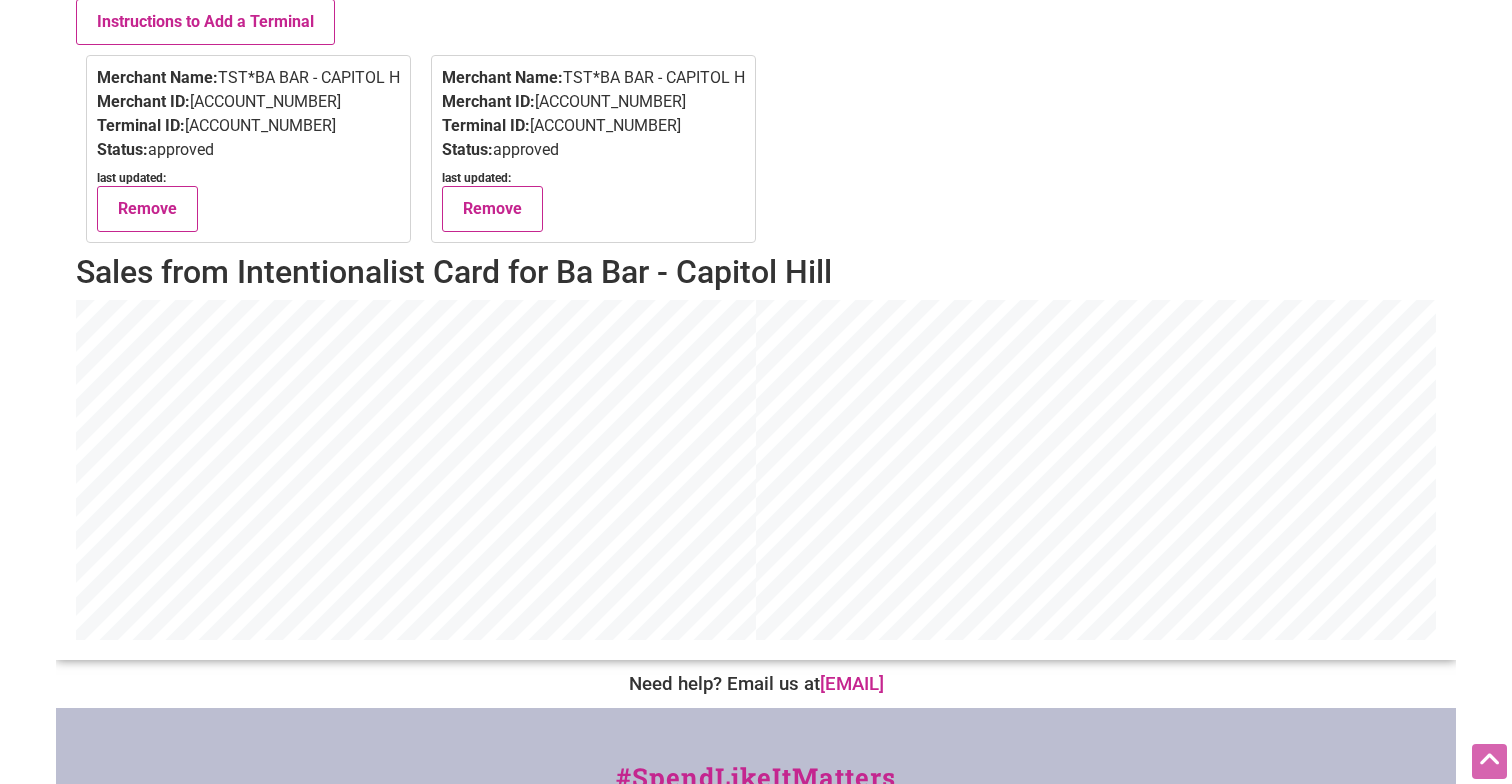 scroll, scrollTop: 269, scrollLeft: 0, axis: vertical 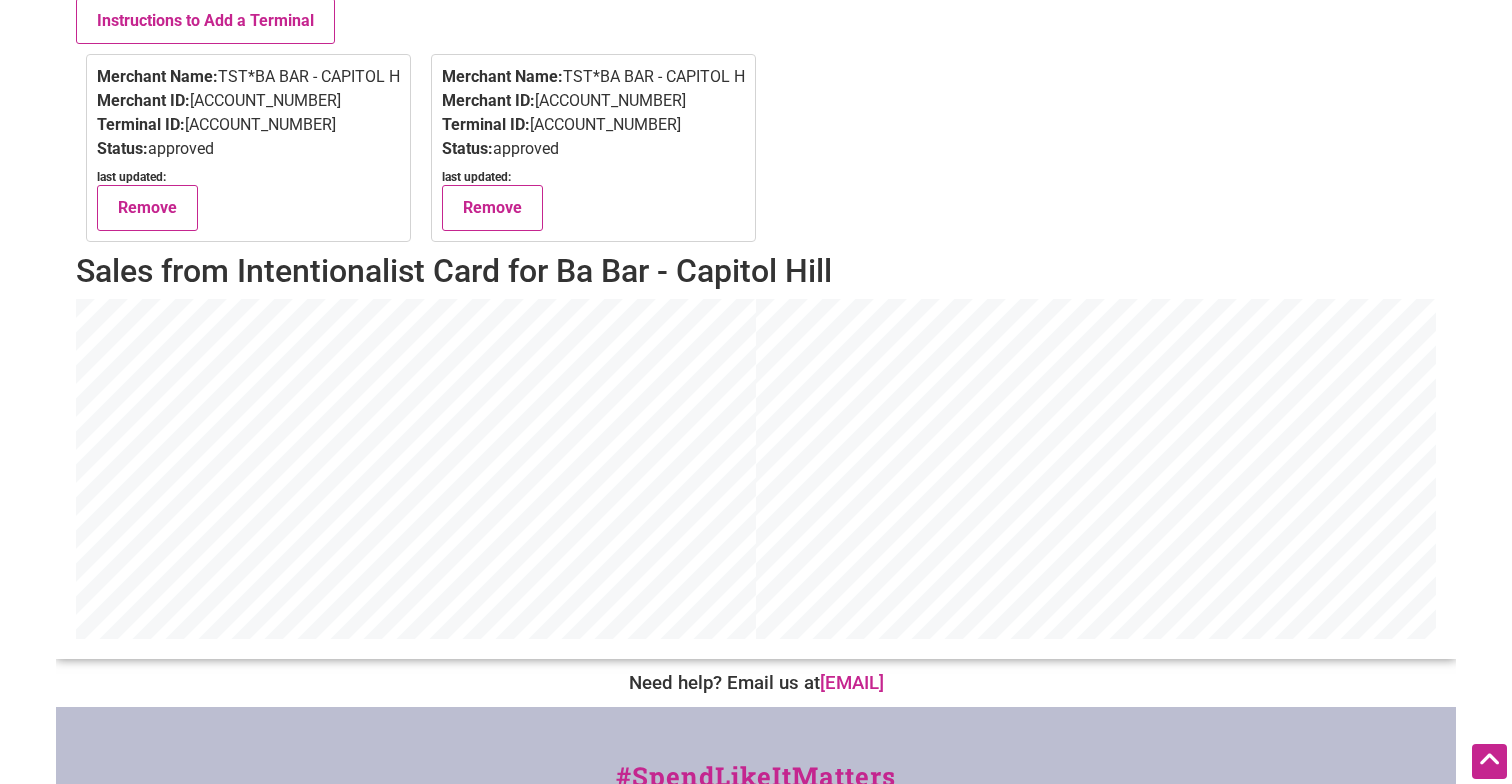 click on "Sales from Intentionalist Card for Ba Bar - Capitol Hill" at bounding box center [756, 271] 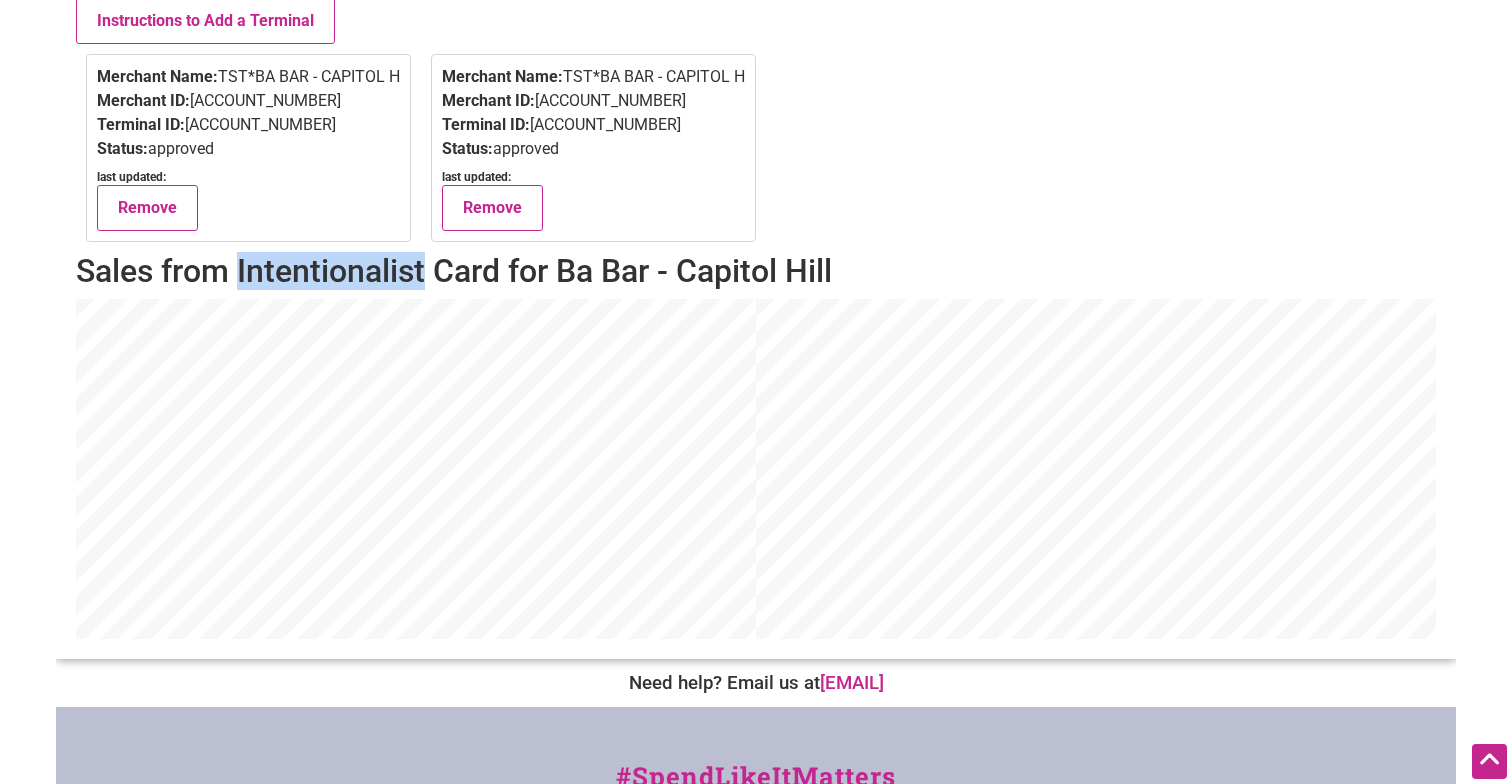 click on "Sales from Intentionalist Card for Ba Bar - Capitol Hill" at bounding box center (756, 271) 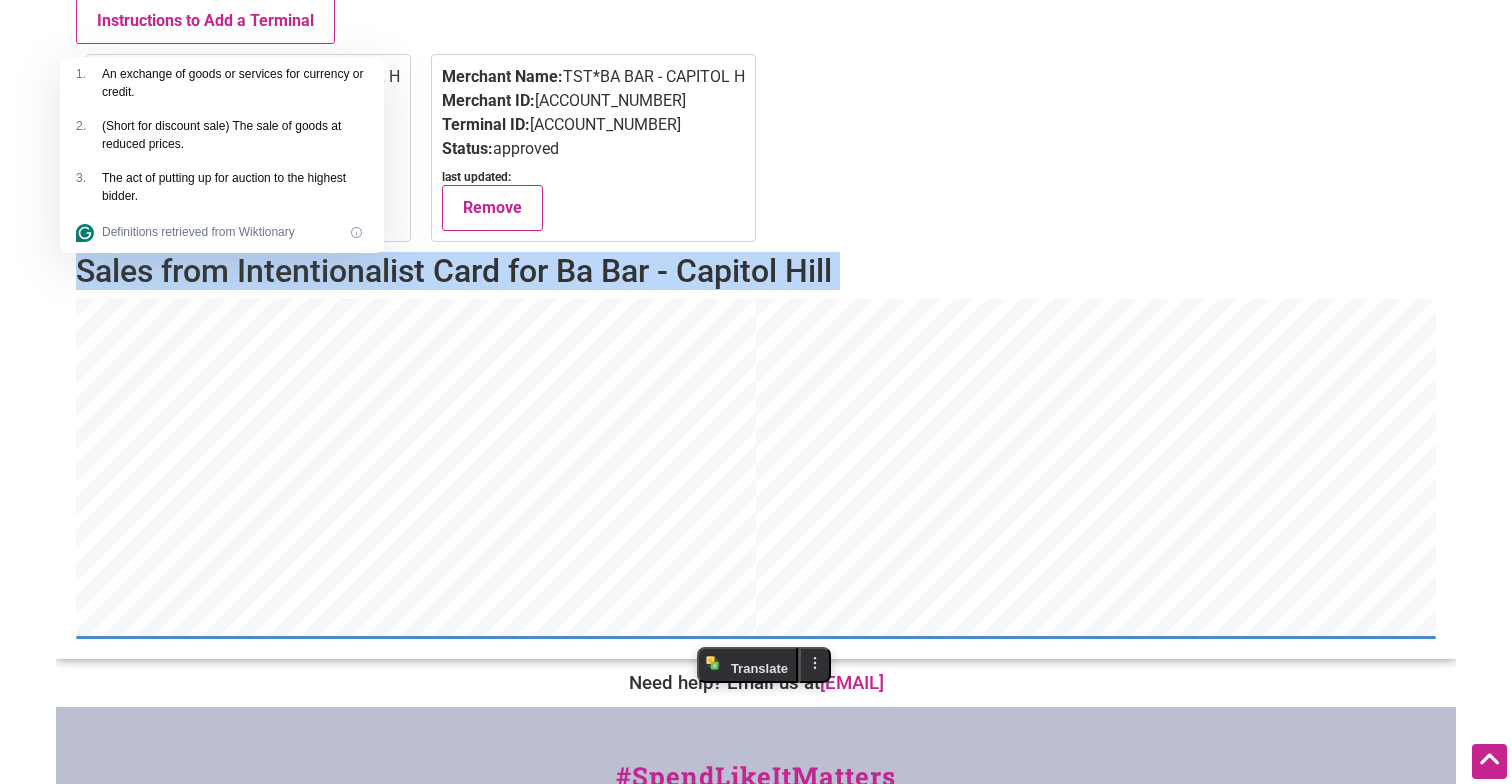 click on "Sales from Intentionalist Card for Ba Bar - Capitol Hill" at bounding box center (756, 271) 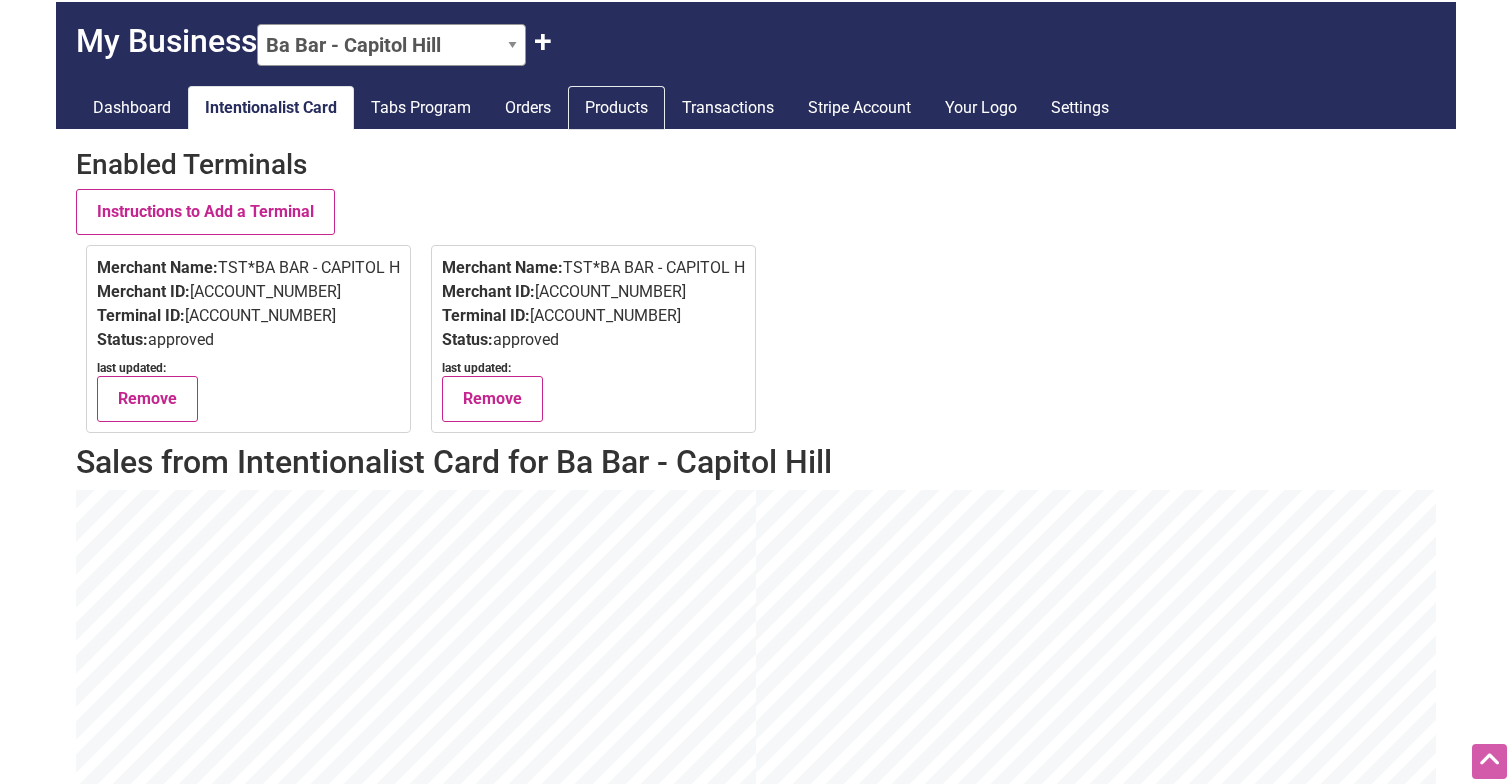 scroll, scrollTop: 74, scrollLeft: 0, axis: vertical 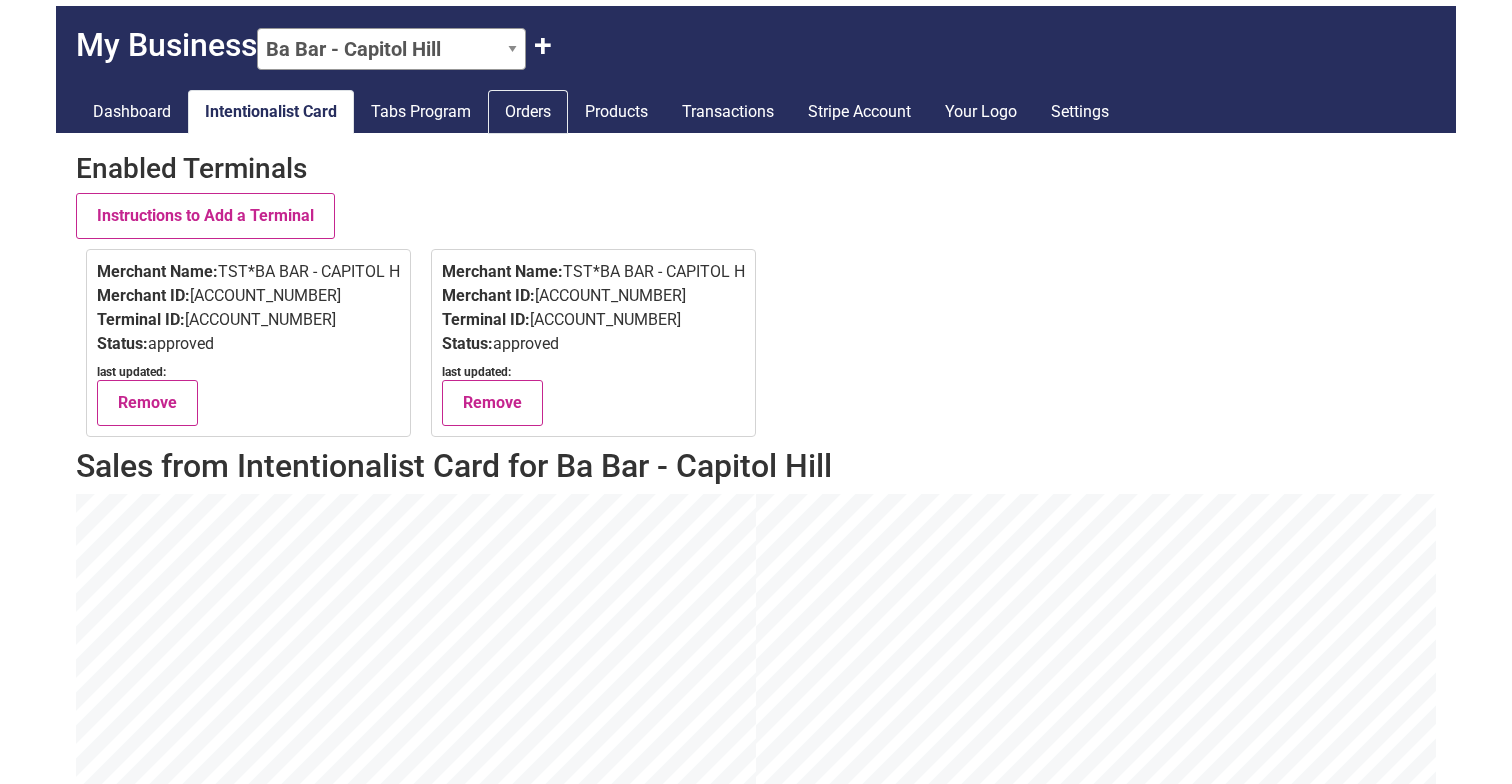 click on "Orders" at bounding box center (528, 112) 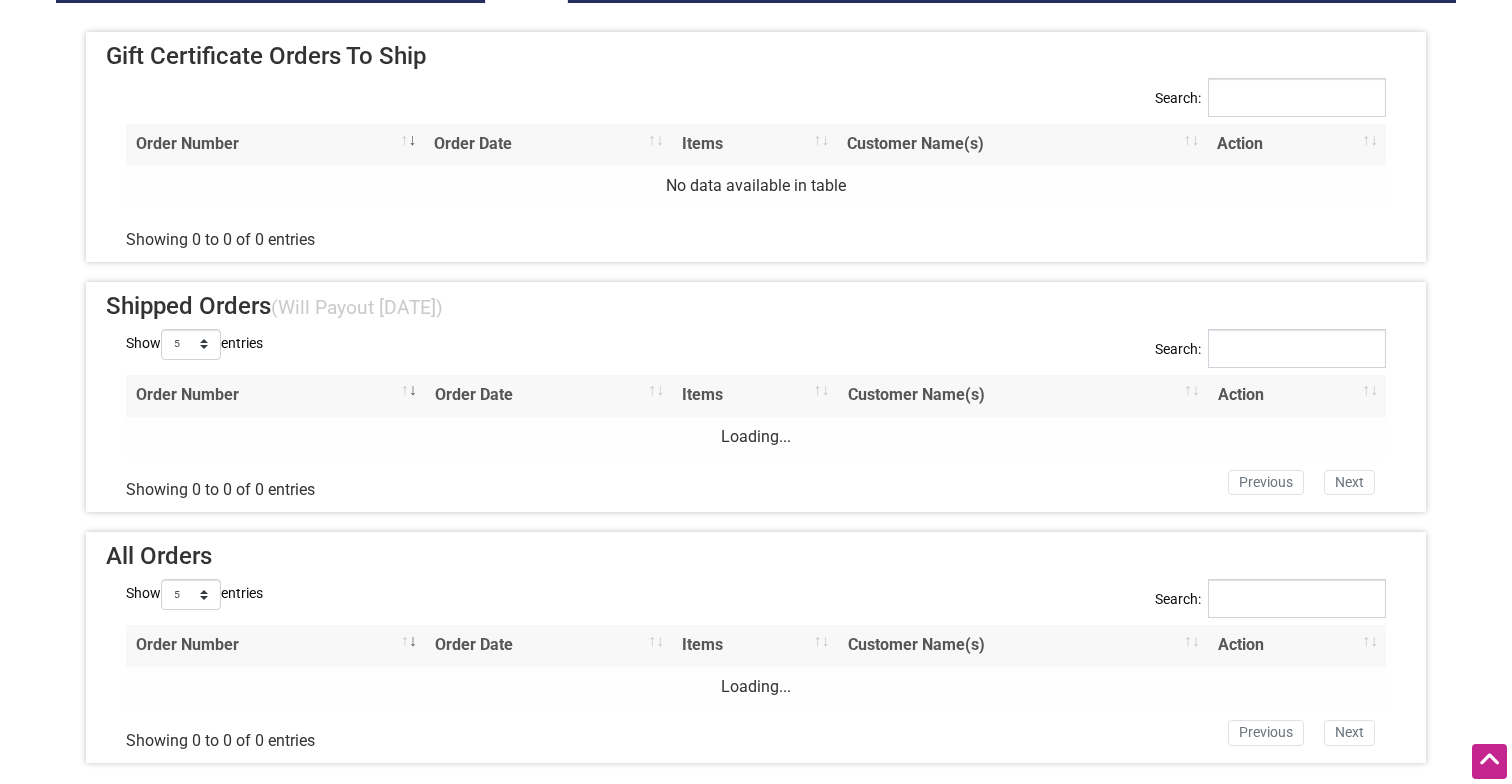 scroll, scrollTop: 81, scrollLeft: 0, axis: vertical 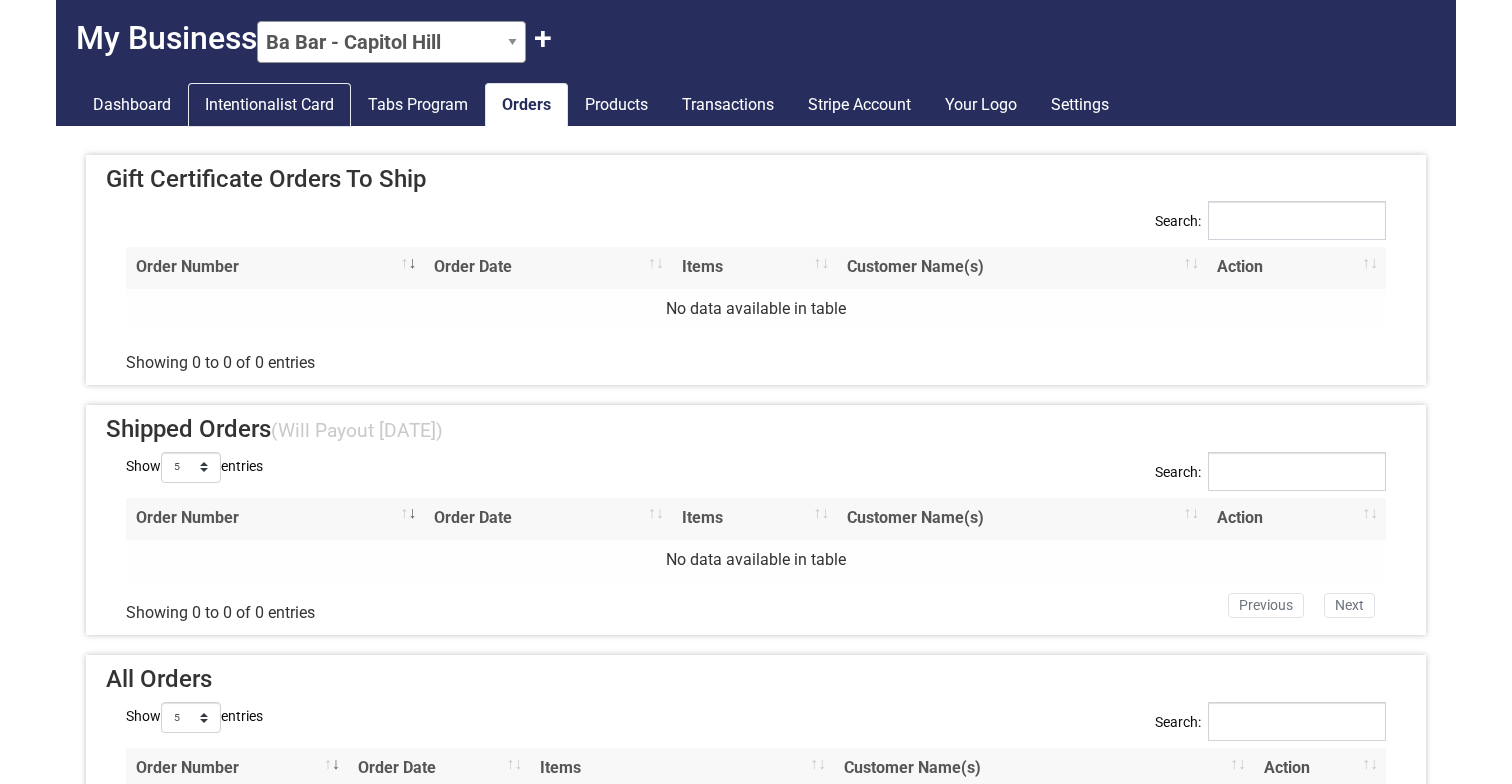 click on "Intentionalist Card" at bounding box center (269, 105) 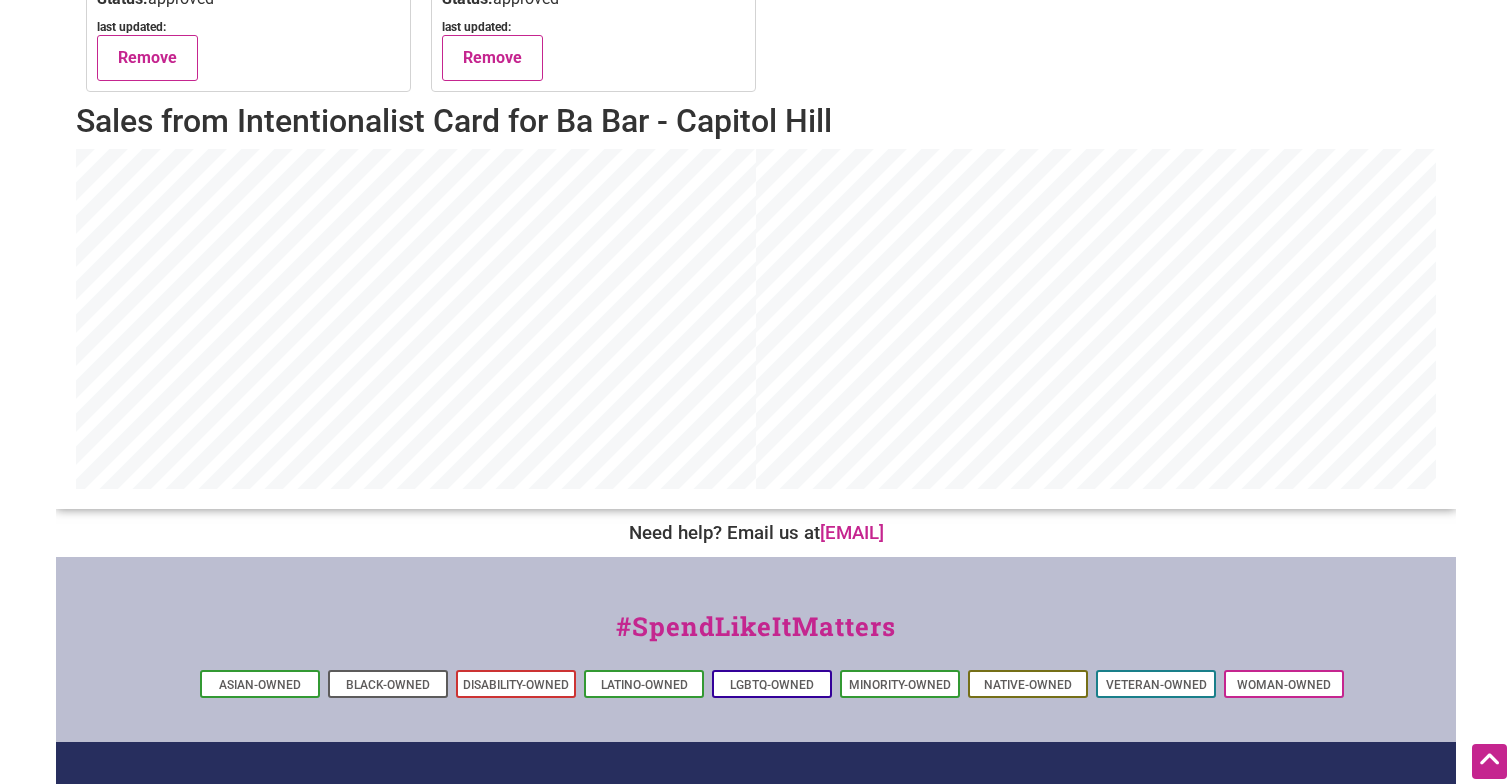 scroll, scrollTop: 0, scrollLeft: 0, axis: both 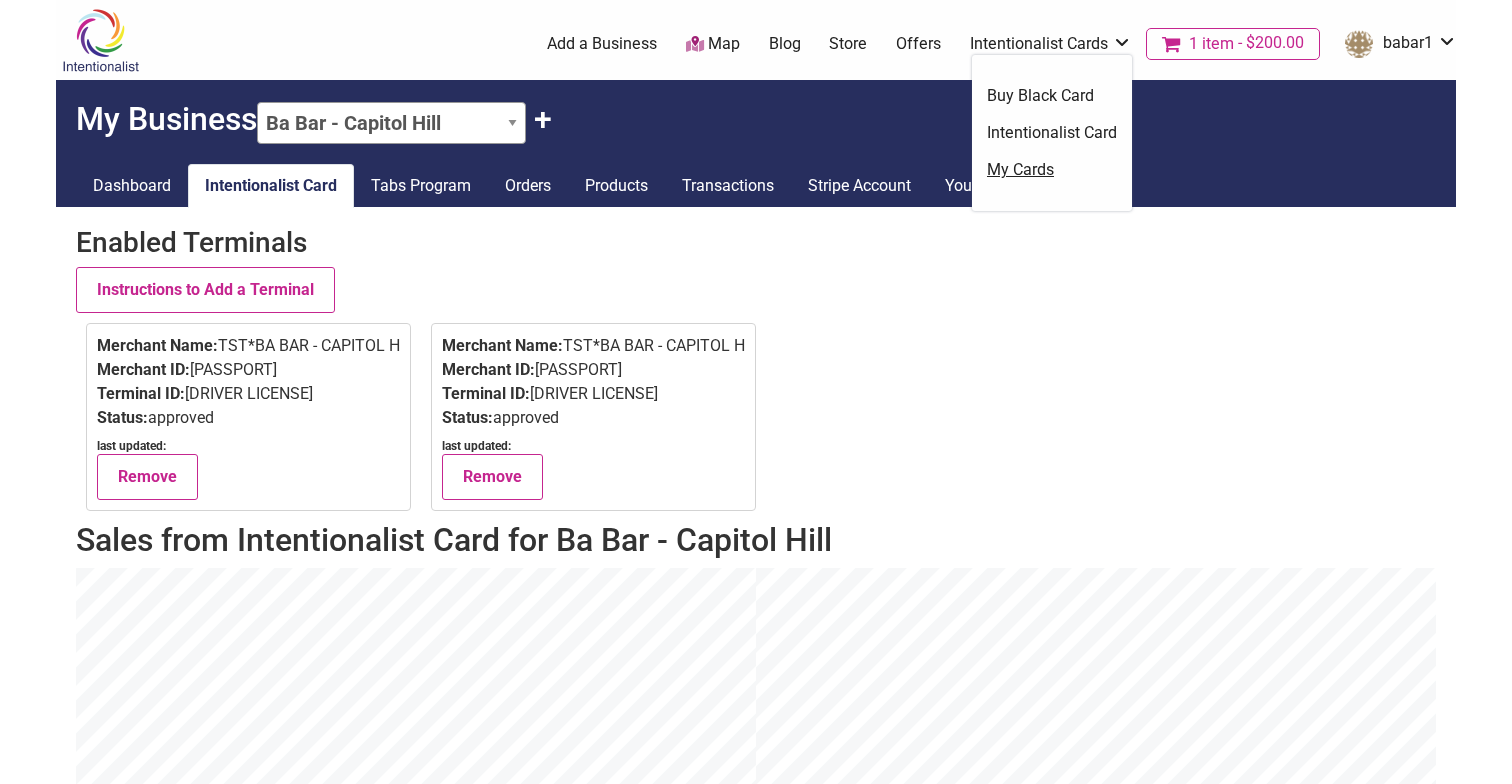 click on "My Cards" at bounding box center [1052, 170] 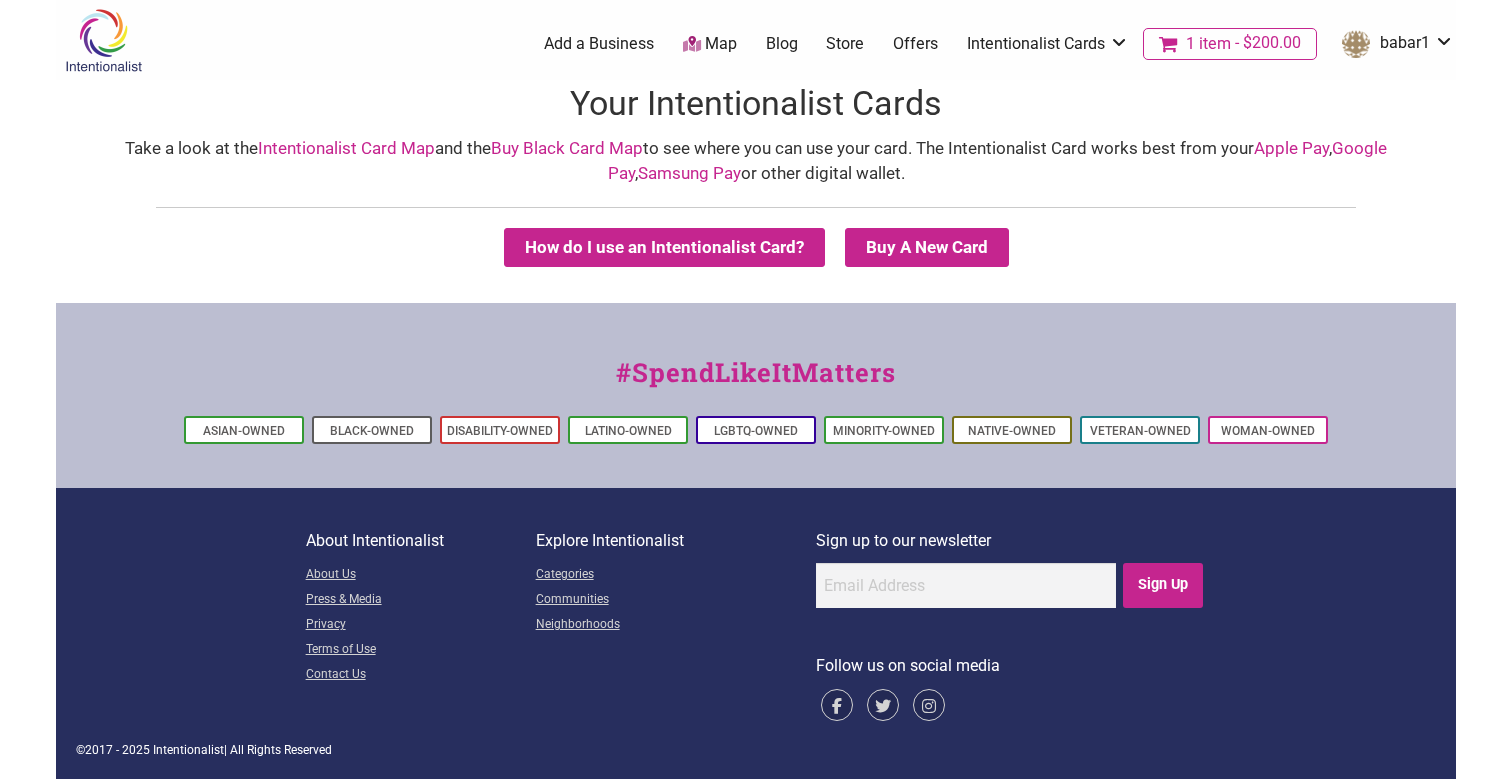 scroll, scrollTop: 0, scrollLeft: 0, axis: both 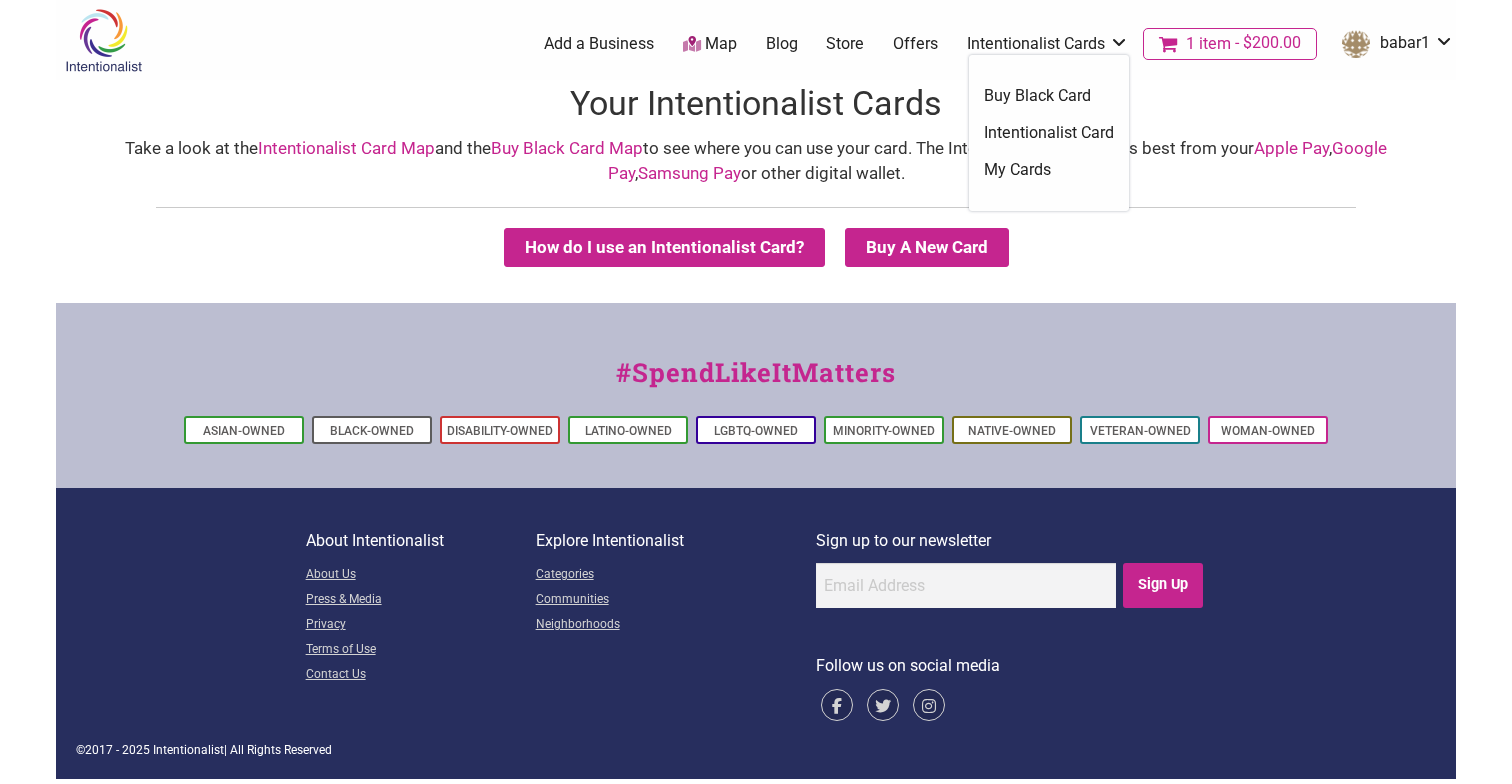 click on "Intentionalist Card" at bounding box center [1049, 133] 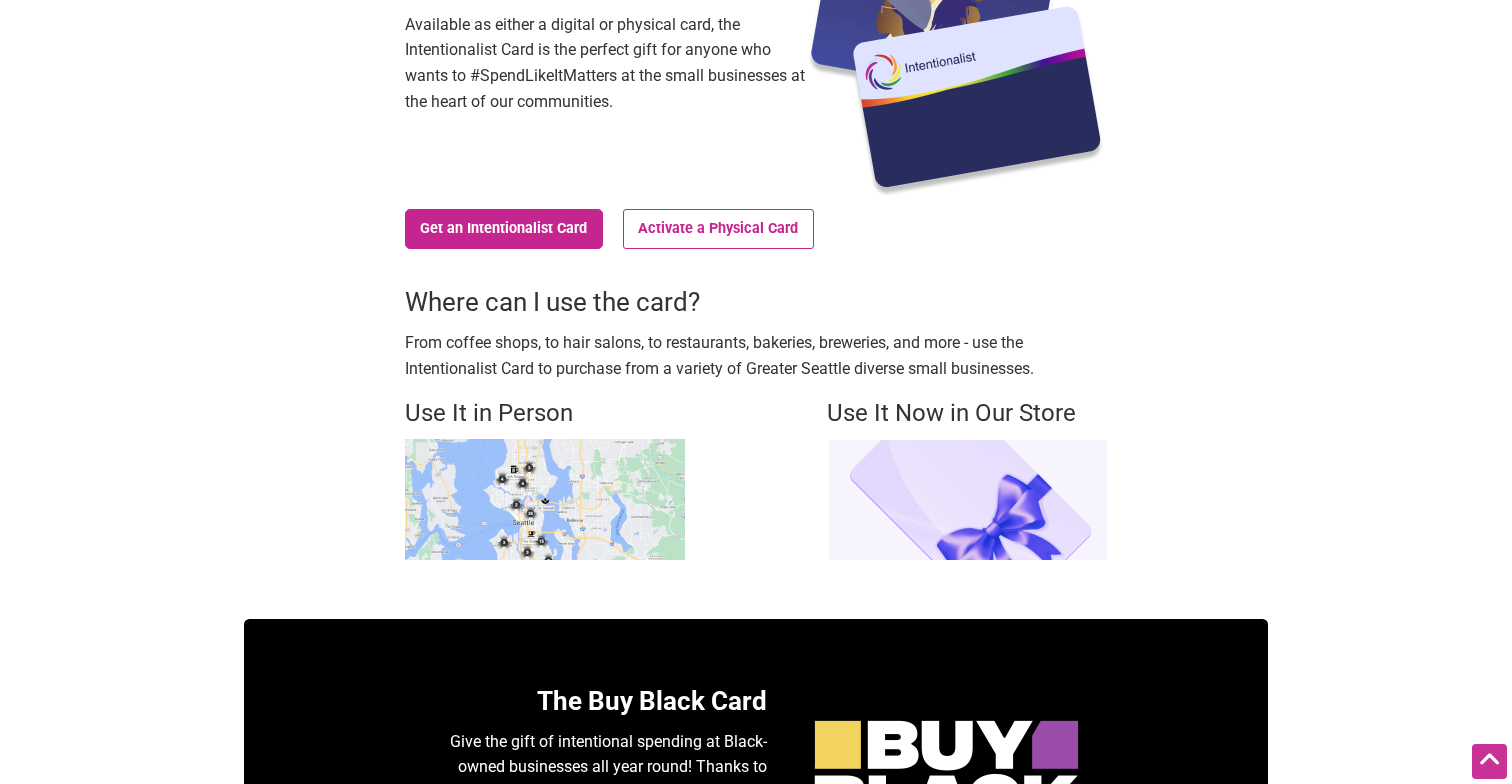 scroll, scrollTop: 0, scrollLeft: 0, axis: both 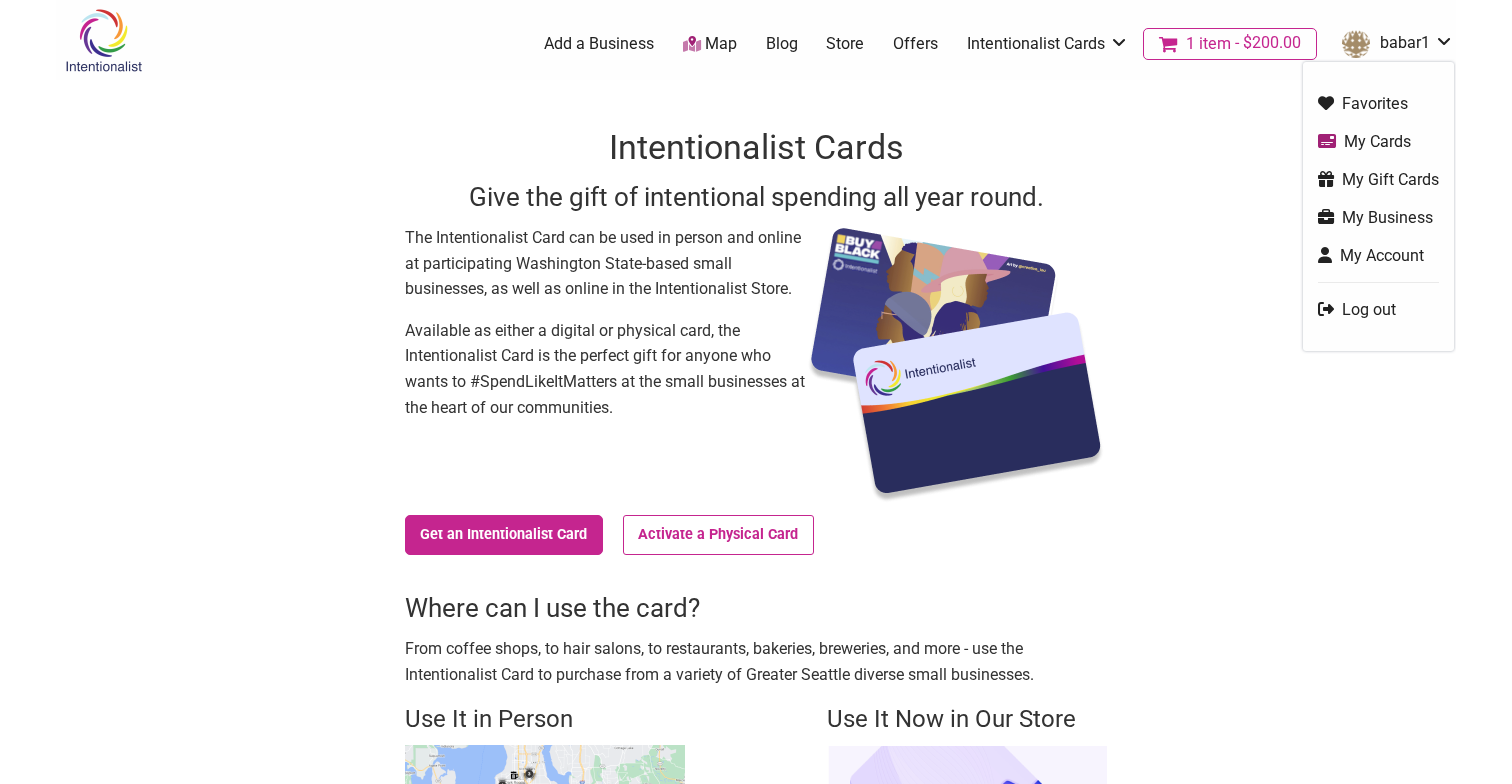 click on "My Cards" at bounding box center [1378, 141] 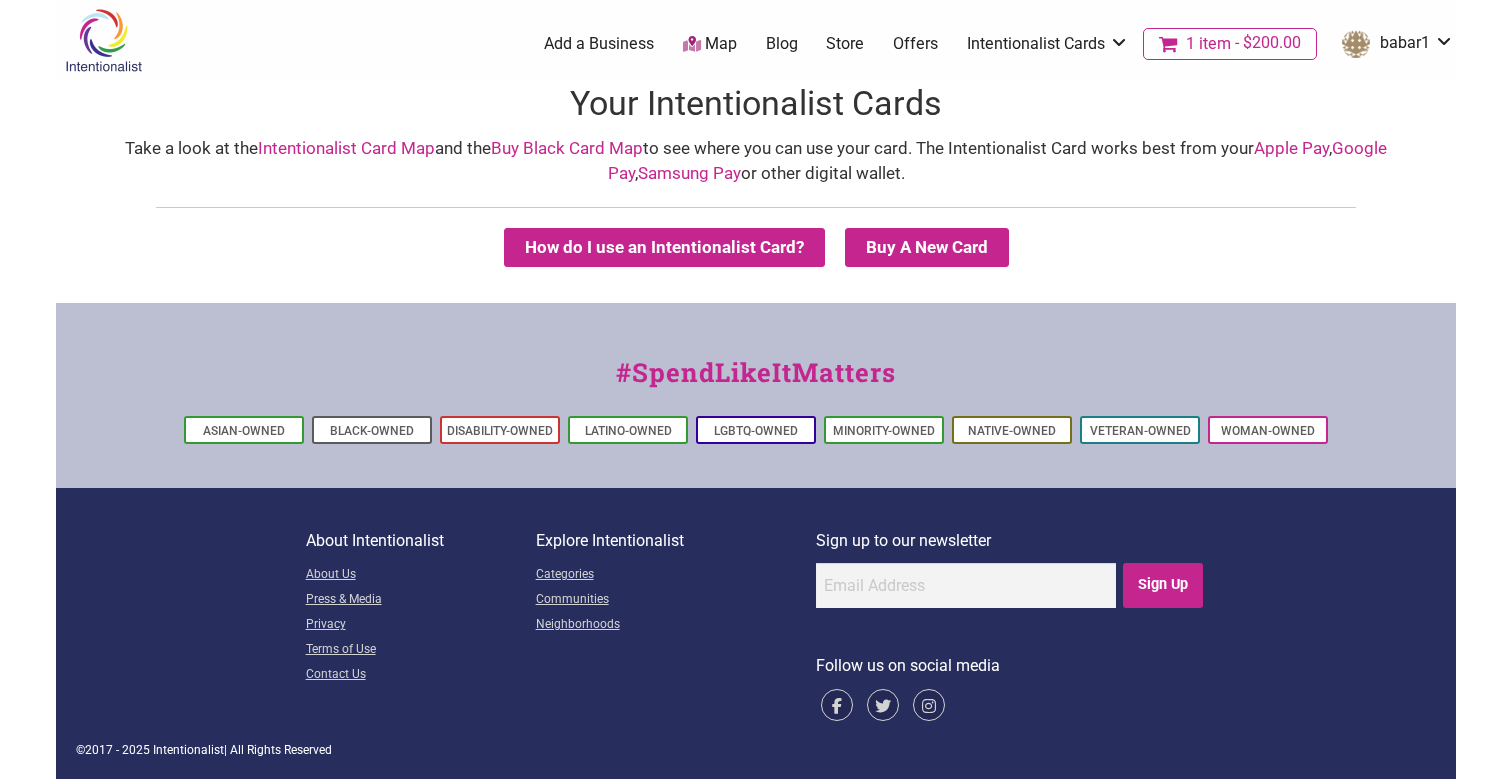 scroll, scrollTop: 0, scrollLeft: 0, axis: both 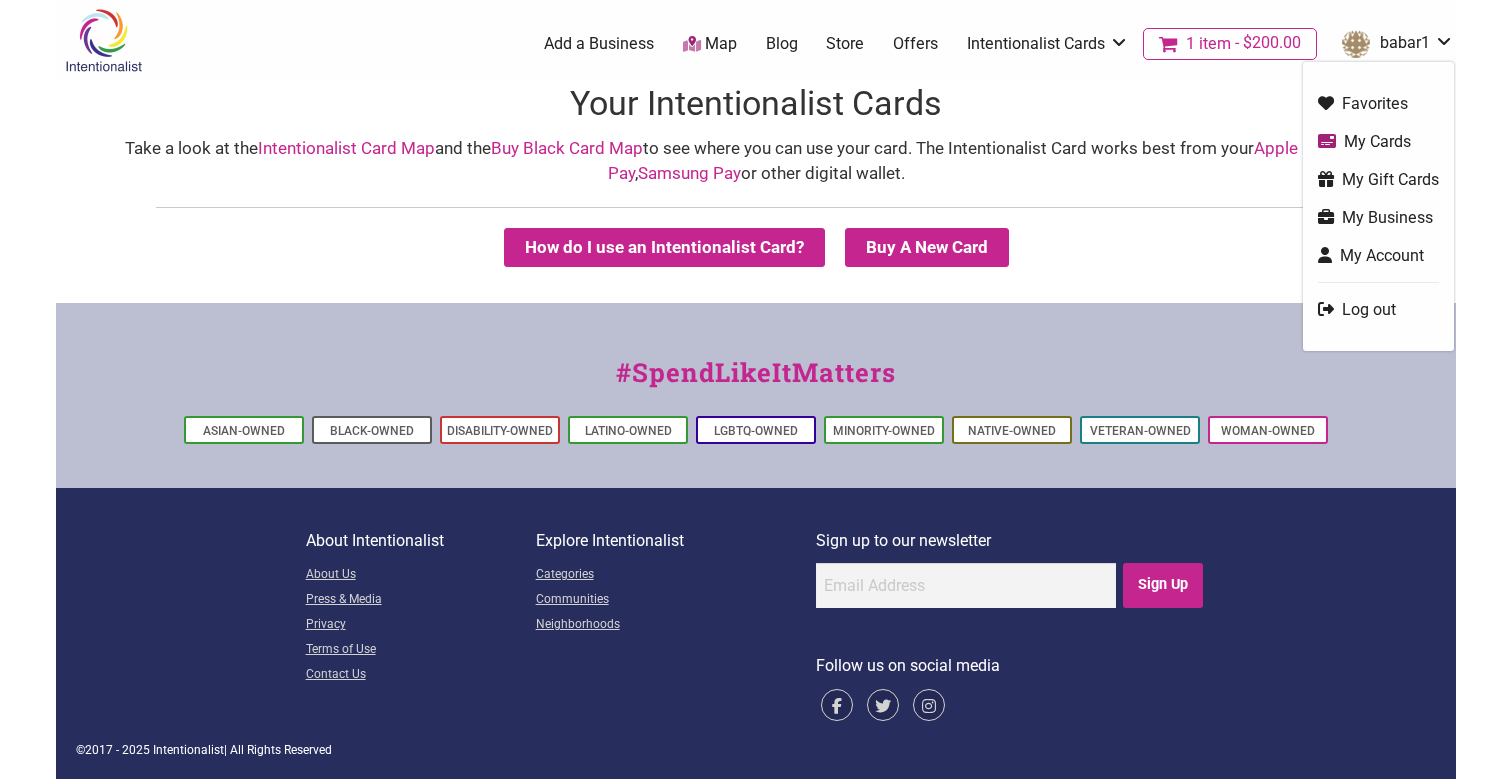 click on "My Business" at bounding box center (1378, 217) 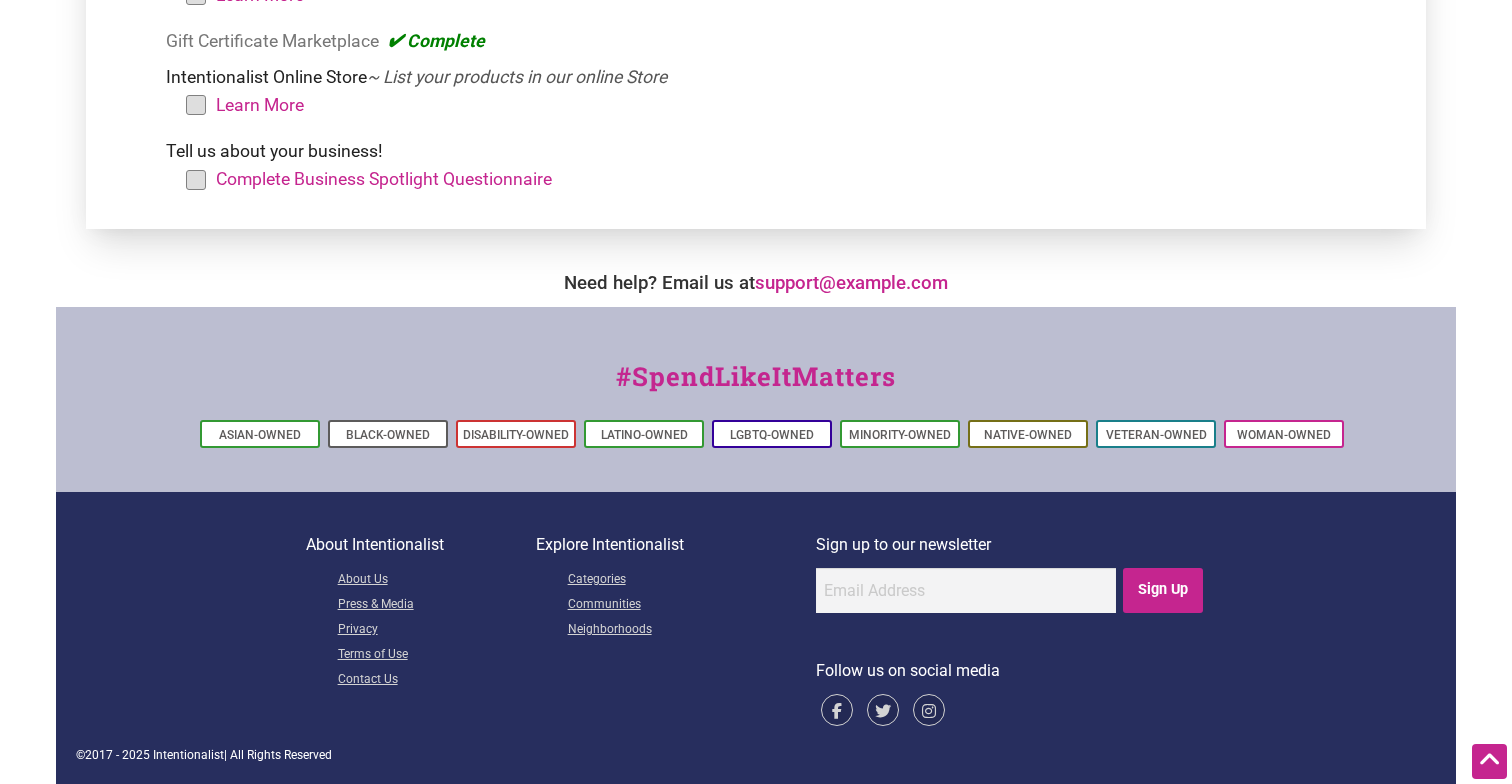 scroll, scrollTop: 0, scrollLeft: 0, axis: both 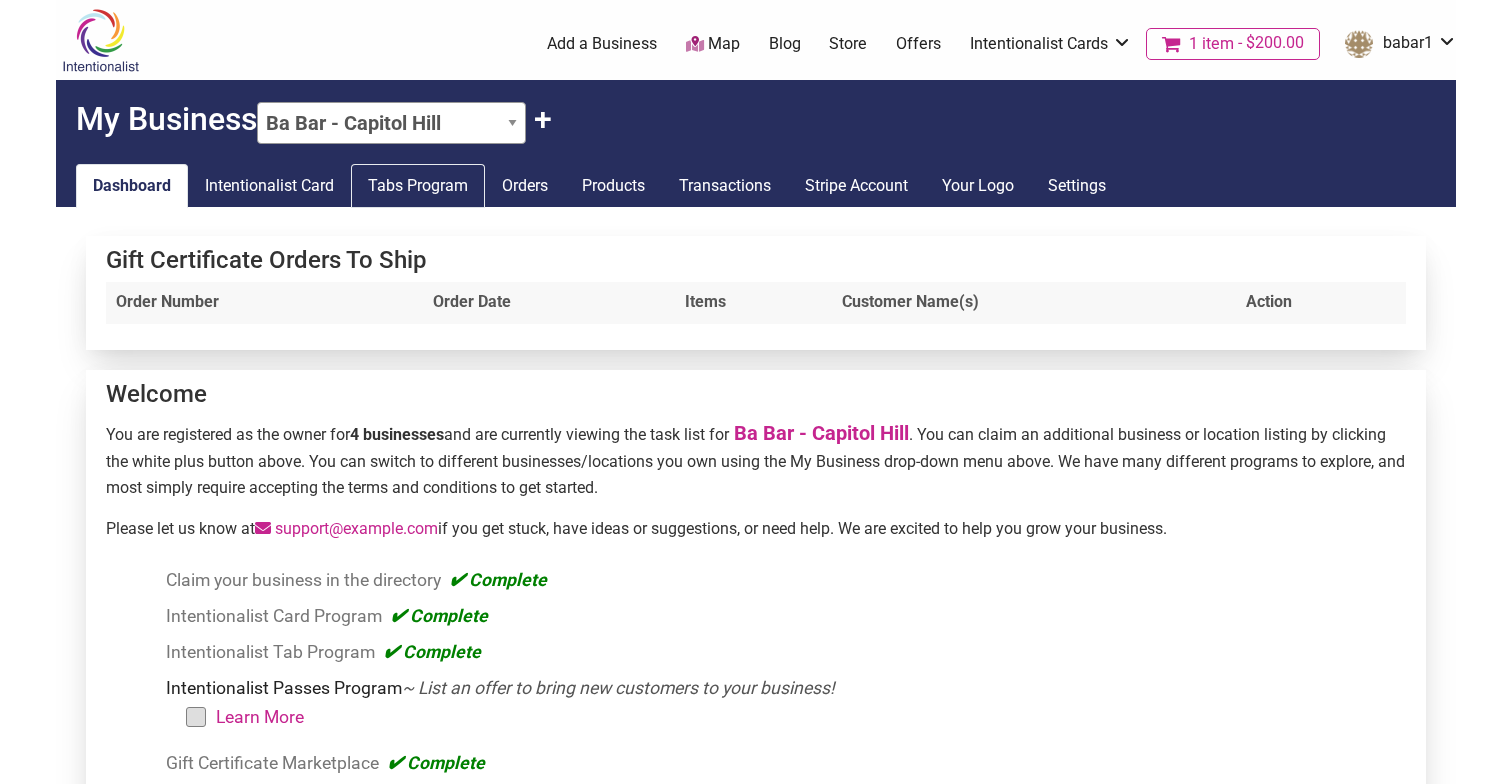 click on "Tabs Program" at bounding box center [418, 186] 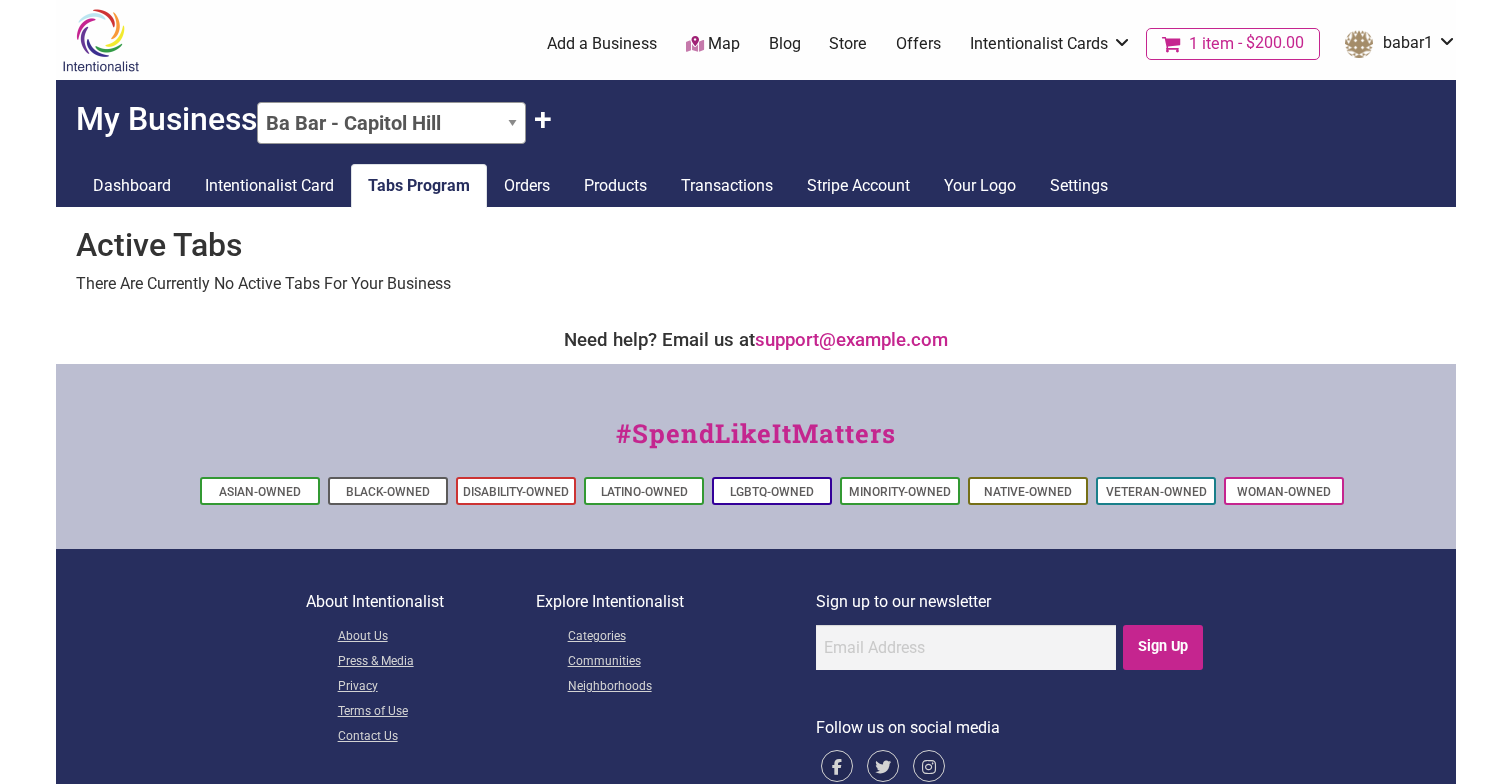 scroll, scrollTop: 0, scrollLeft: 0, axis: both 